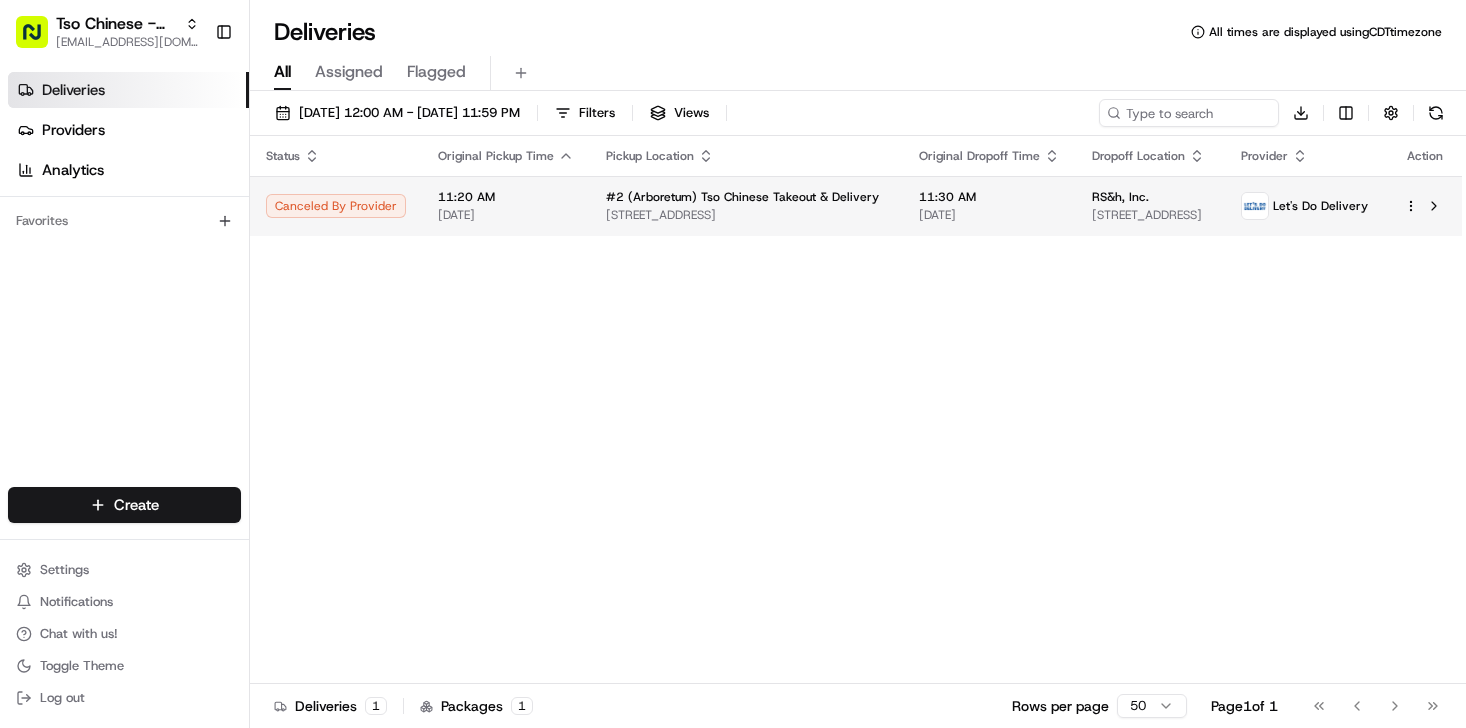 scroll, scrollTop: 0, scrollLeft: 0, axis: both 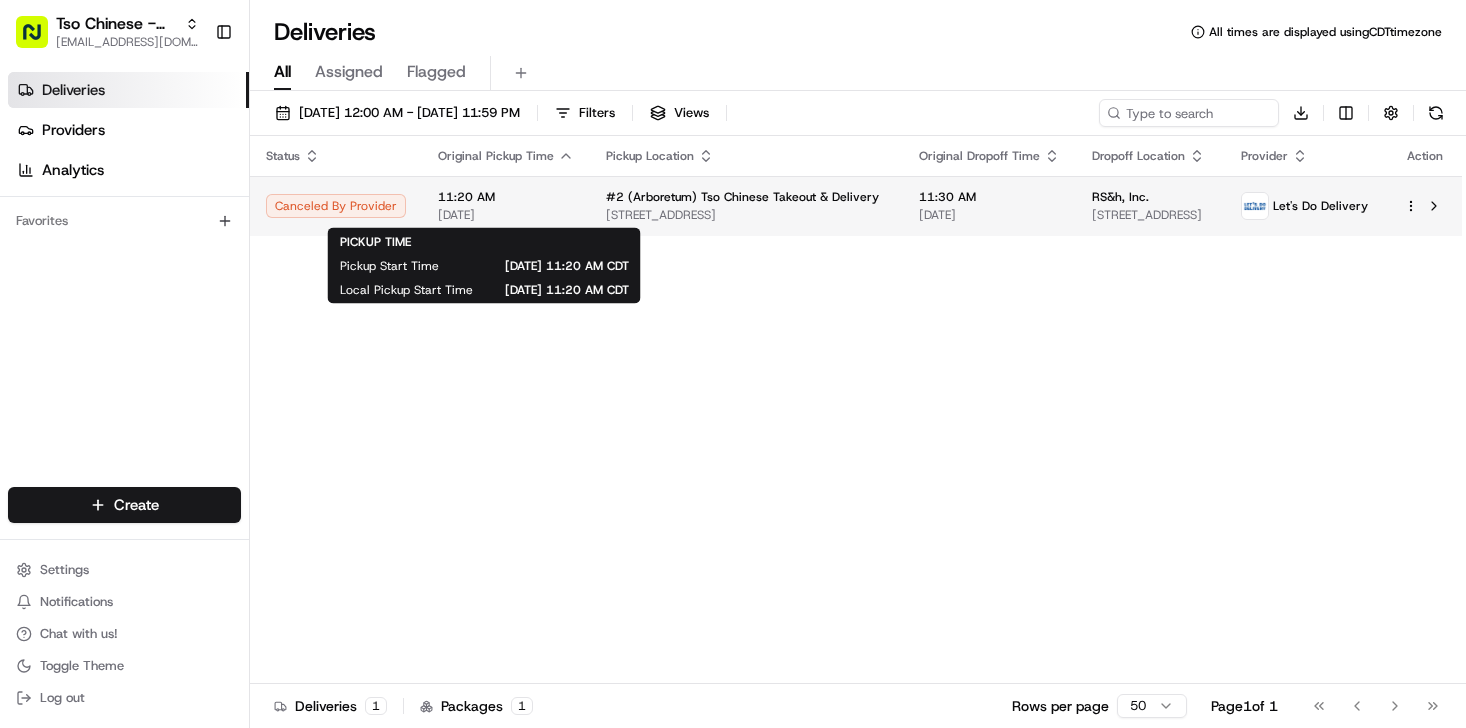 click on "[DATE]" at bounding box center (506, 215) 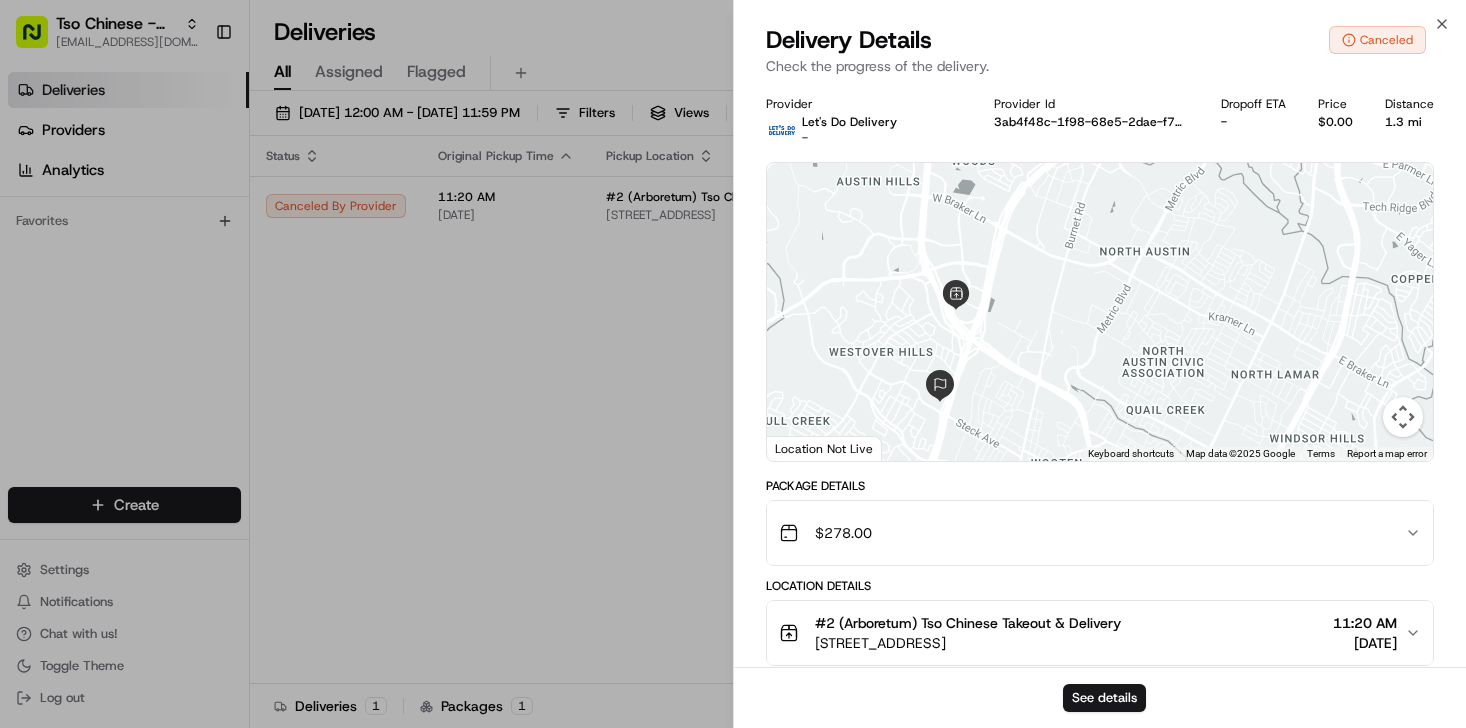 click on "[STREET_ADDRESS]" at bounding box center (968, 643) 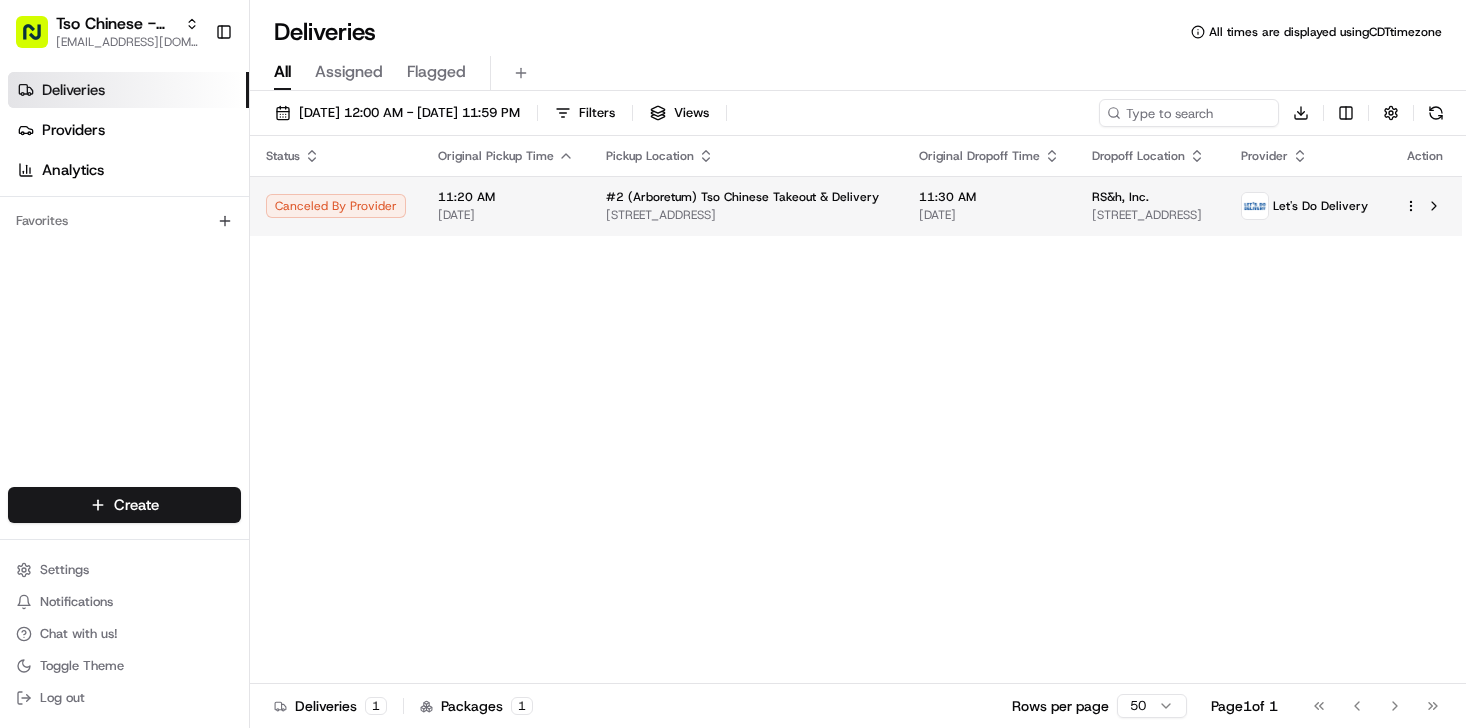 click on "#2 (Arboretum) Tso Chinese Takeout & Delivery [STREET_ADDRESS]" at bounding box center [746, 206] 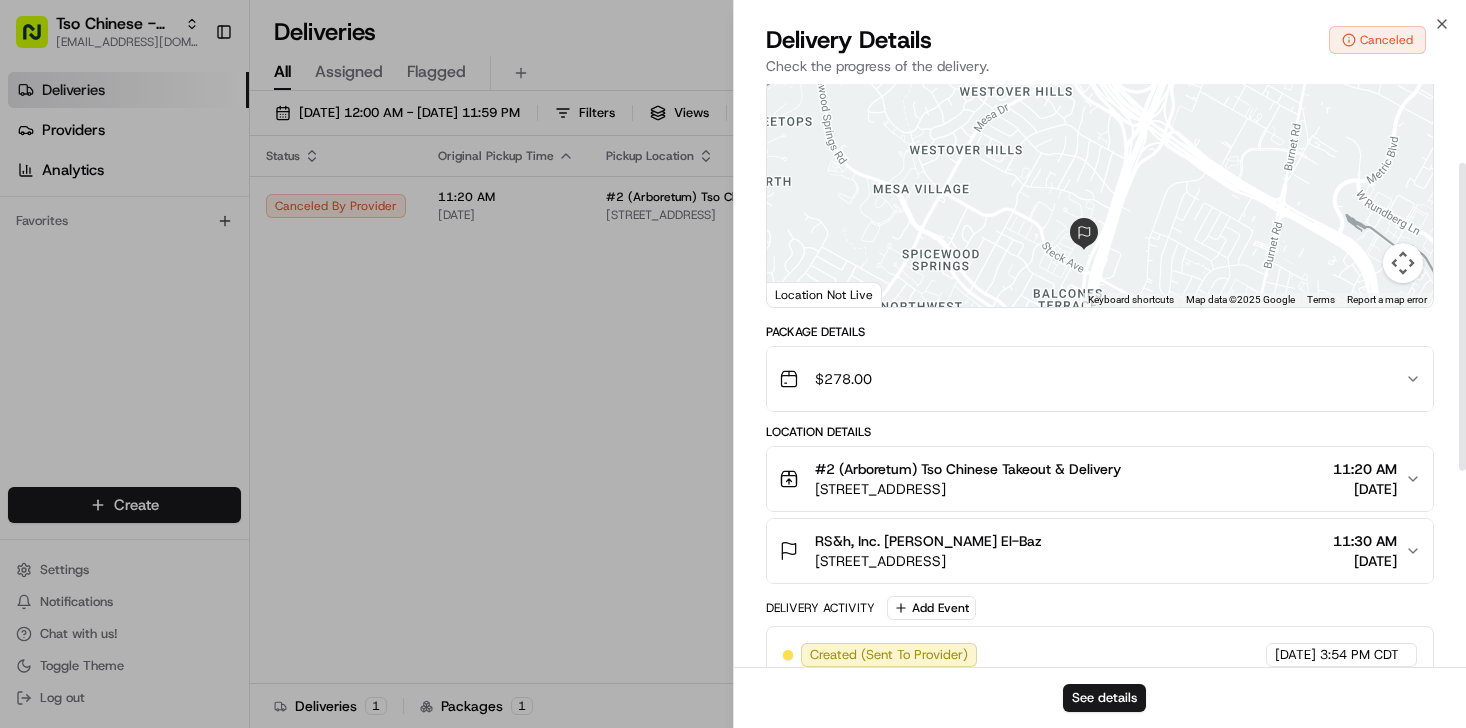 scroll, scrollTop: 183, scrollLeft: 0, axis: vertical 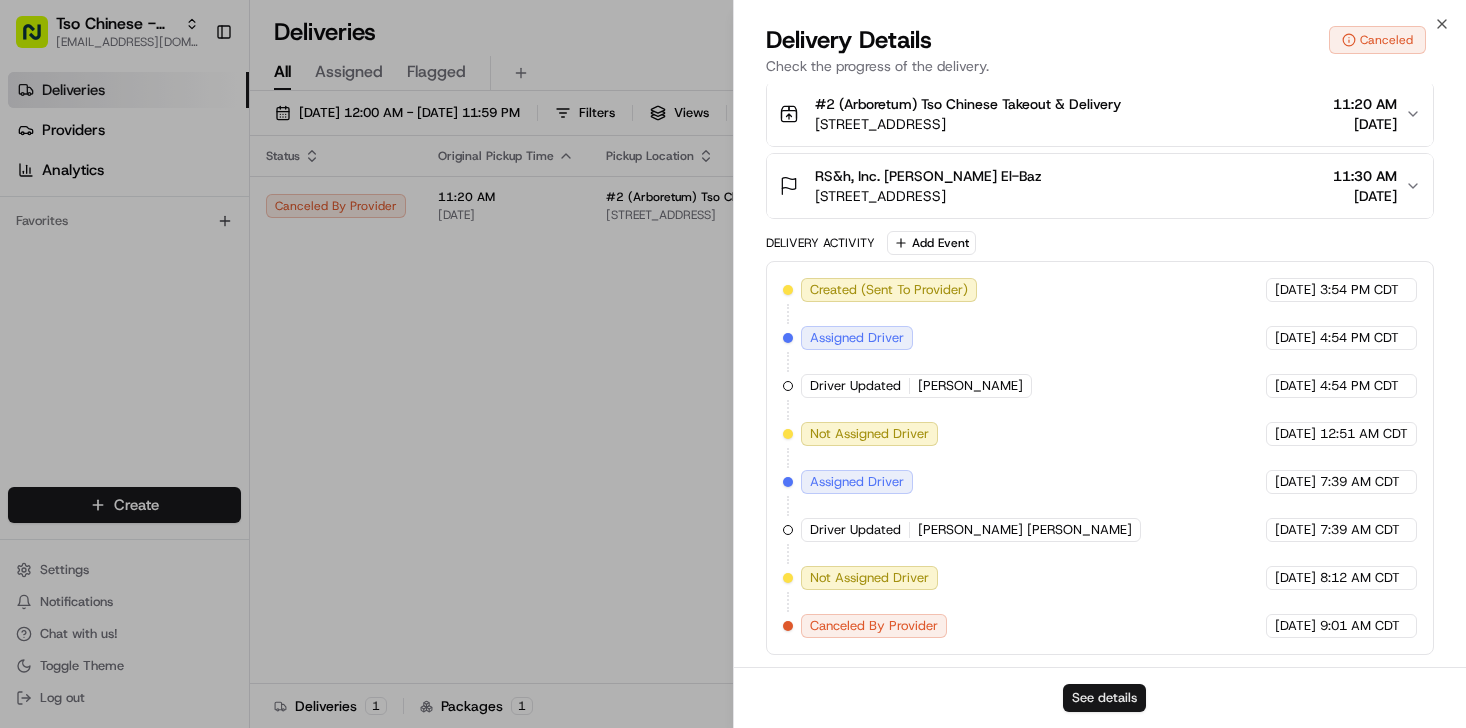 click on "See details" at bounding box center [1104, 698] 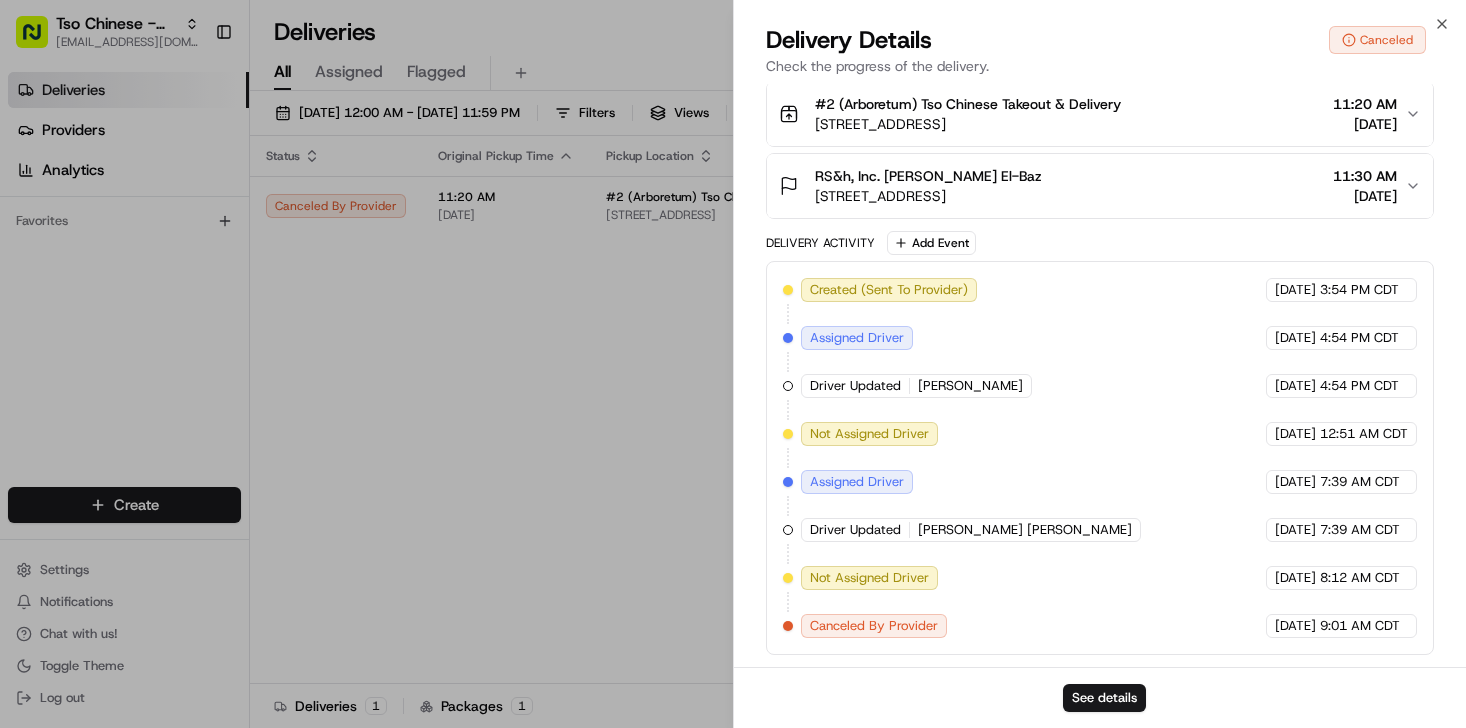click on "[STREET_ADDRESS]" at bounding box center (928, 196) 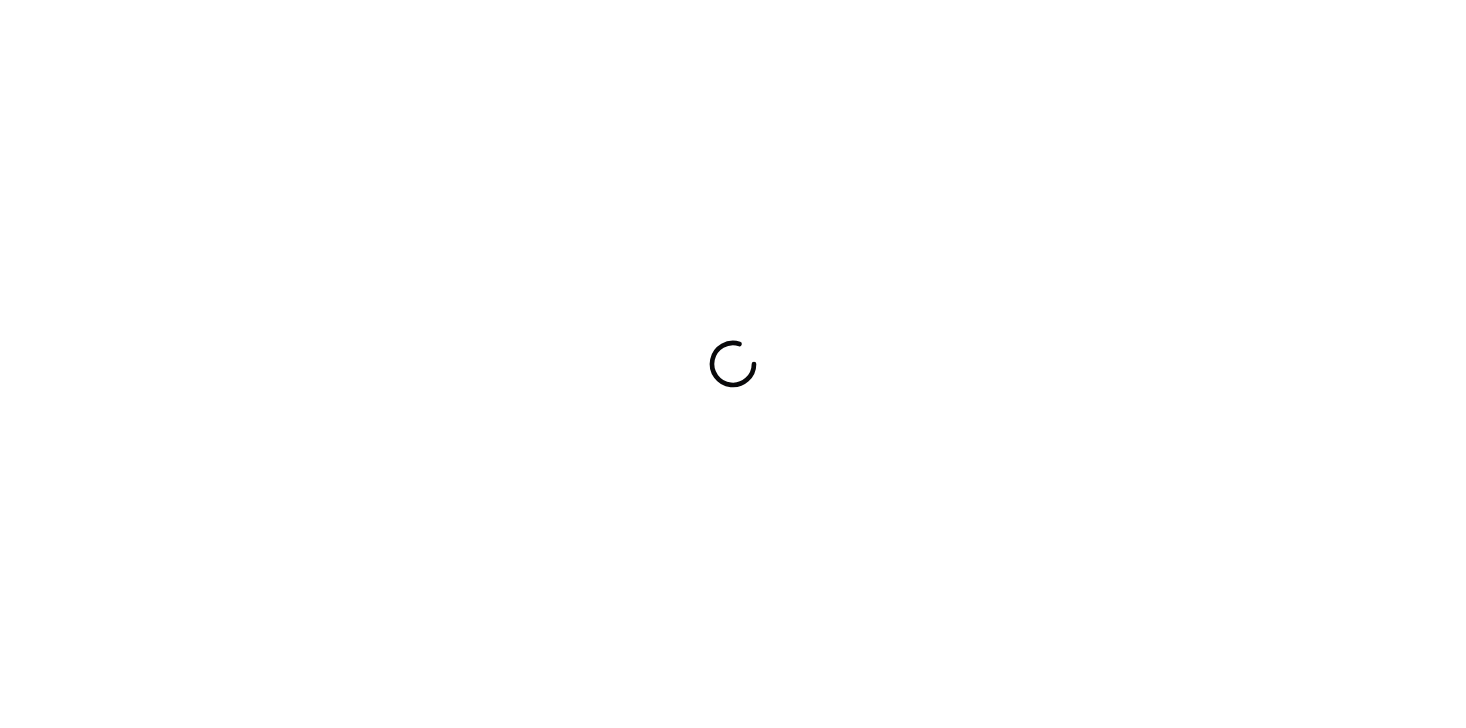 scroll, scrollTop: 0, scrollLeft: 0, axis: both 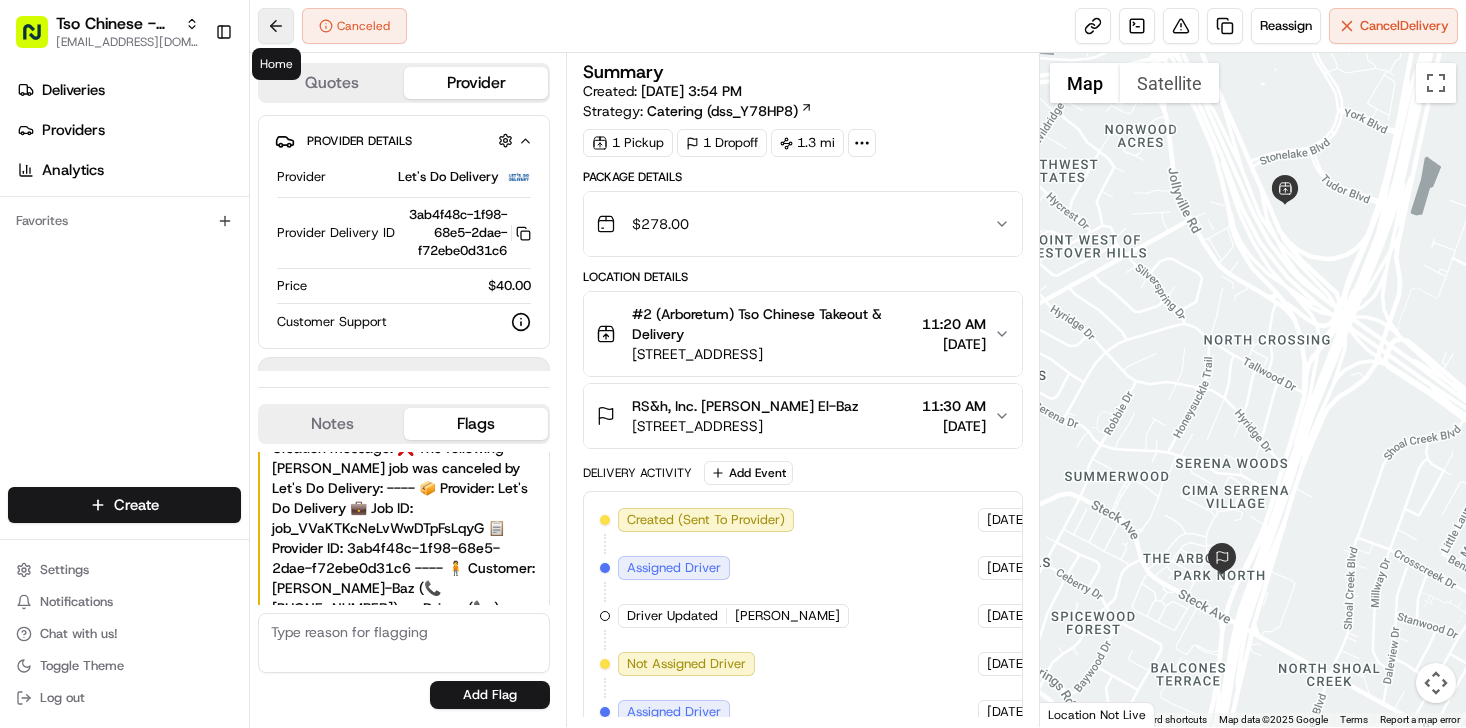 click at bounding box center (276, 26) 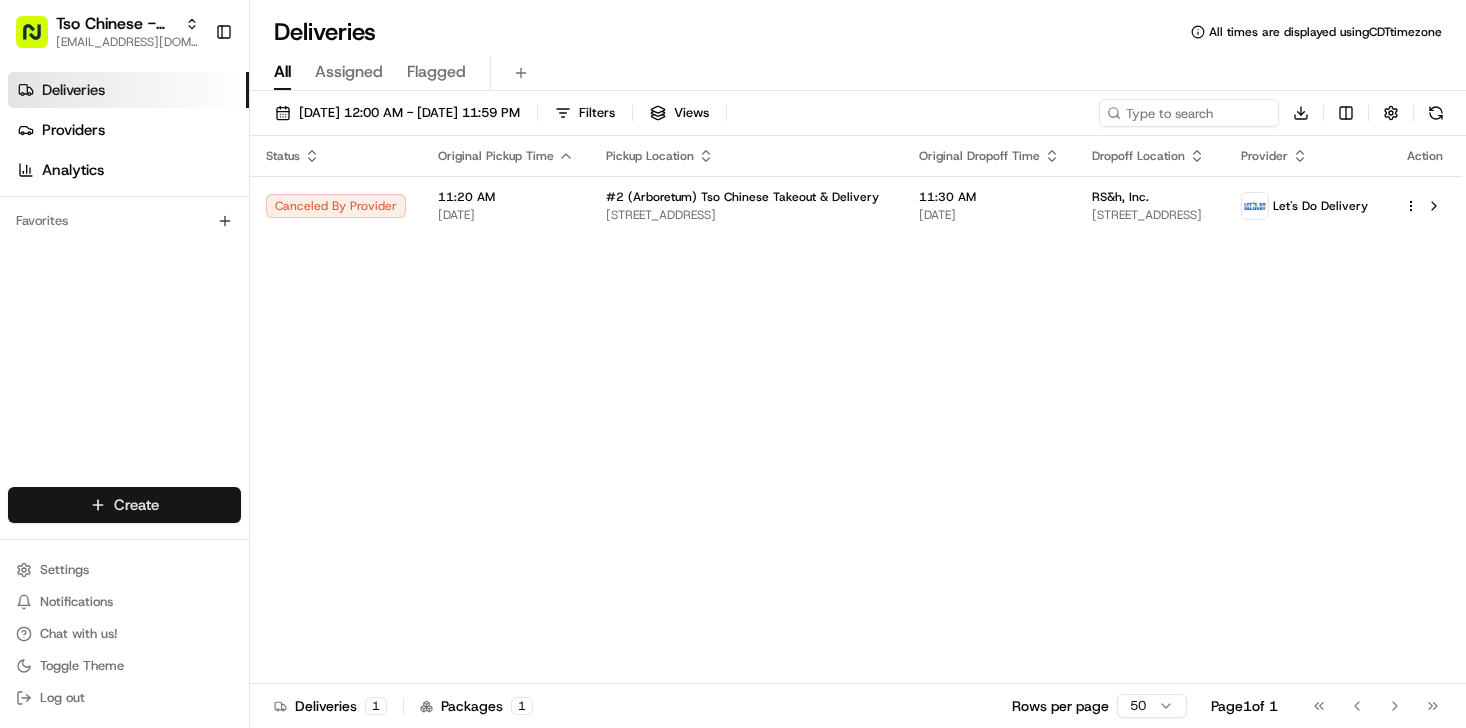 click on "Tso Chinese - Catering chelsea@tsochinese.com Toggle Sidebar Deliveries Providers Analytics Favorites Main Menu Members & Organization Organization Users Roles Preferences Customization Tracking Orchestration Automations Dispatch Strategy Locations Pickup Locations Dropoff Locations Billing Billing Refund Requests Integrations Notification Triggers Webhooks API Keys Request Logs Create Settings Notifications Chat with us! Toggle Theme Log out Deliveries All times are displayed using  CDT  timezone All Assigned Flagged 07/17/2025 12:00 AM - 07/17/2025 11:59 PM Filters Views Download Status Original Pickup Time Pickup Location Original Dropoff Time Dropoff Location Provider Action Canceled By Provider 11:20 AM 07/17/2025 #2 (Arboretum) Tso Chinese Takeout & Delivery 9333 Research Blvd, Bldg E, Ste 402, Austin, TX 78759, US 11:30 AM 07/17/2025 RS&h, Inc. 8240 N Mopac Expy, Austin, TX 78759, USA Let's Do Delivery Deliveries 1 Packages 1 Rows per page 50 Page  1  of   1 Go to first page" at bounding box center [733, 364] 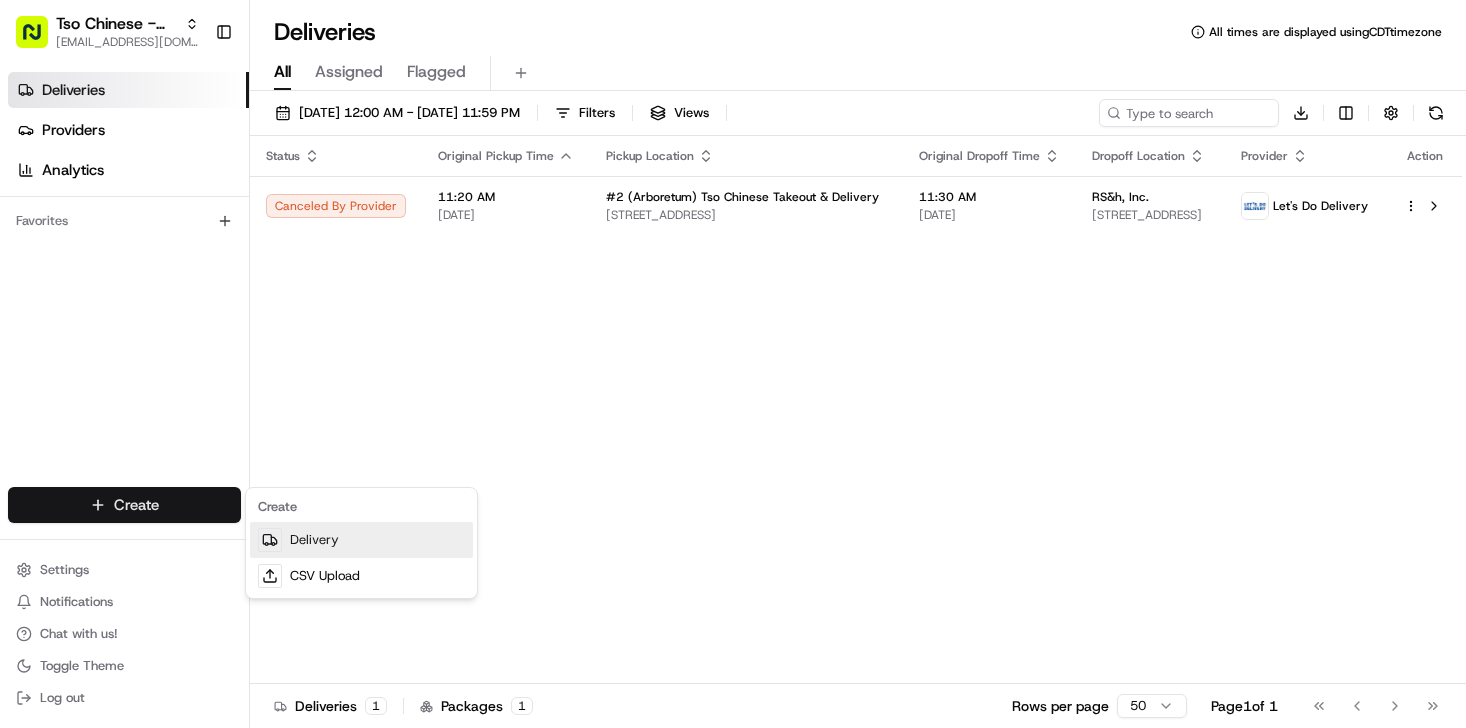 click on "Delivery" at bounding box center [361, 540] 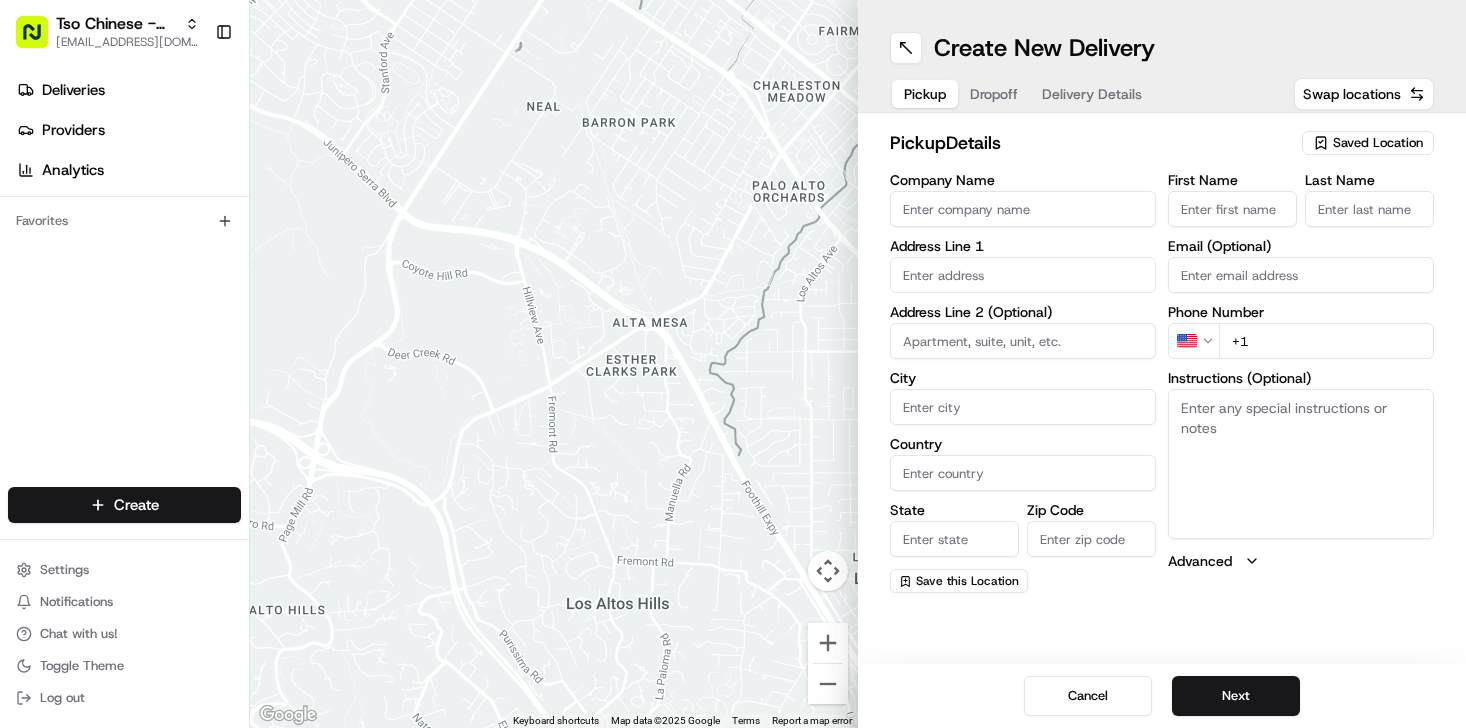 click on "Company Name" at bounding box center [1023, 209] 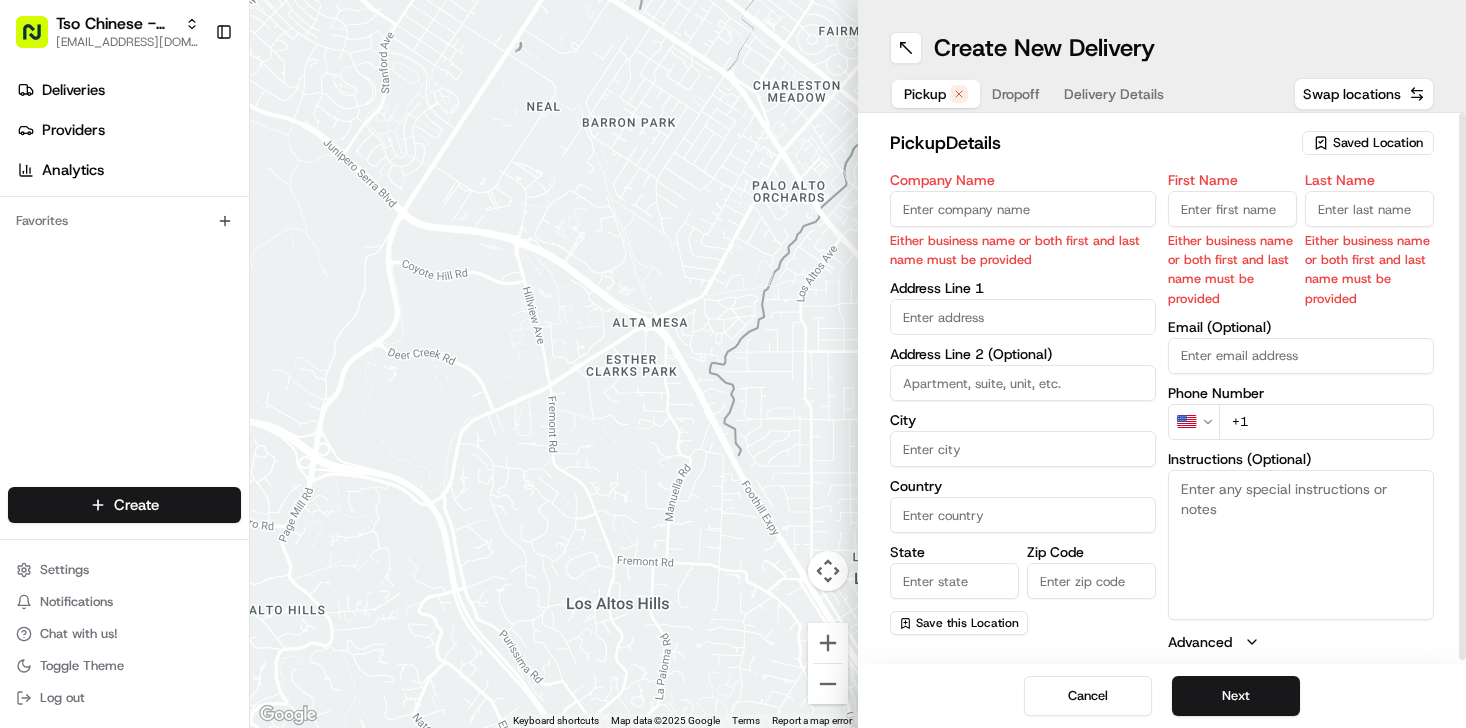 click on "Saved Location" at bounding box center [1378, 143] 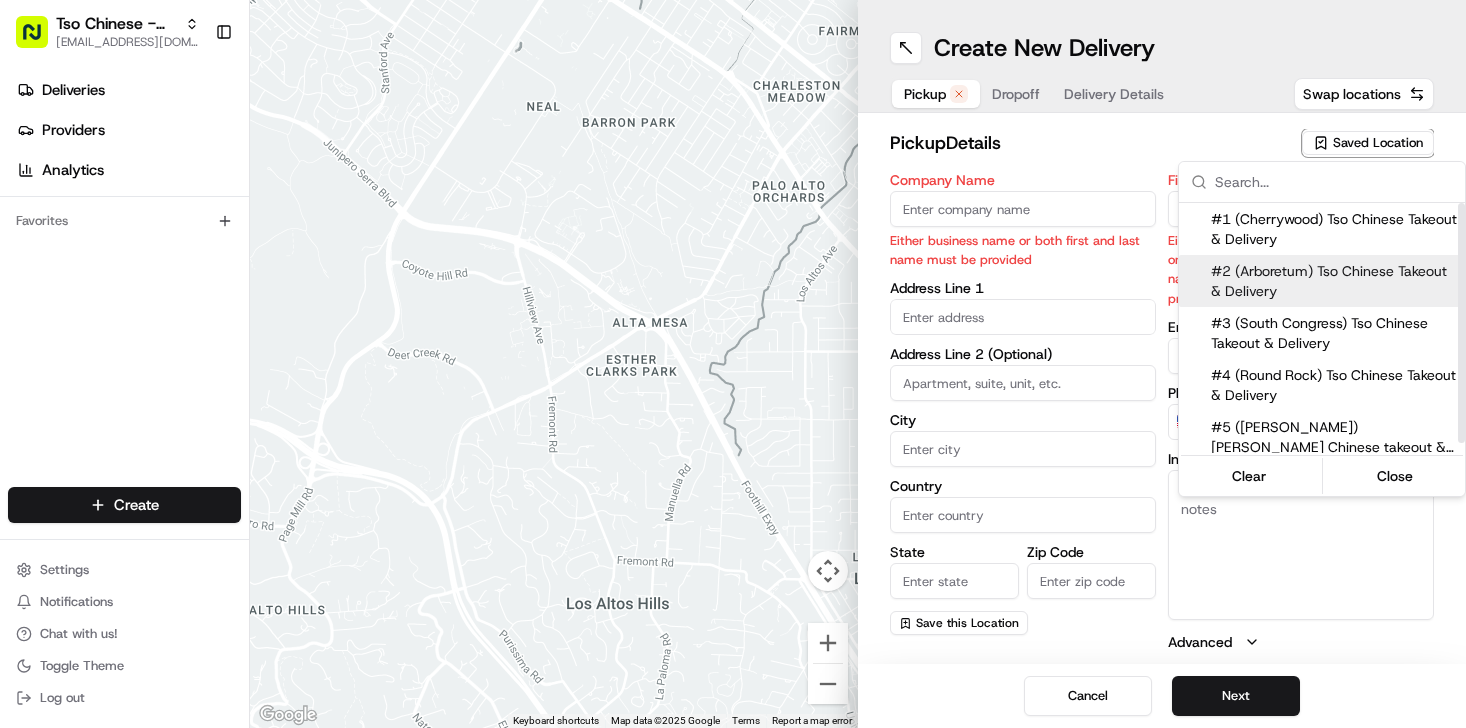 click on "#2 (Arboretum) Tso Chinese Takeout & Delivery" at bounding box center (1334, 281) 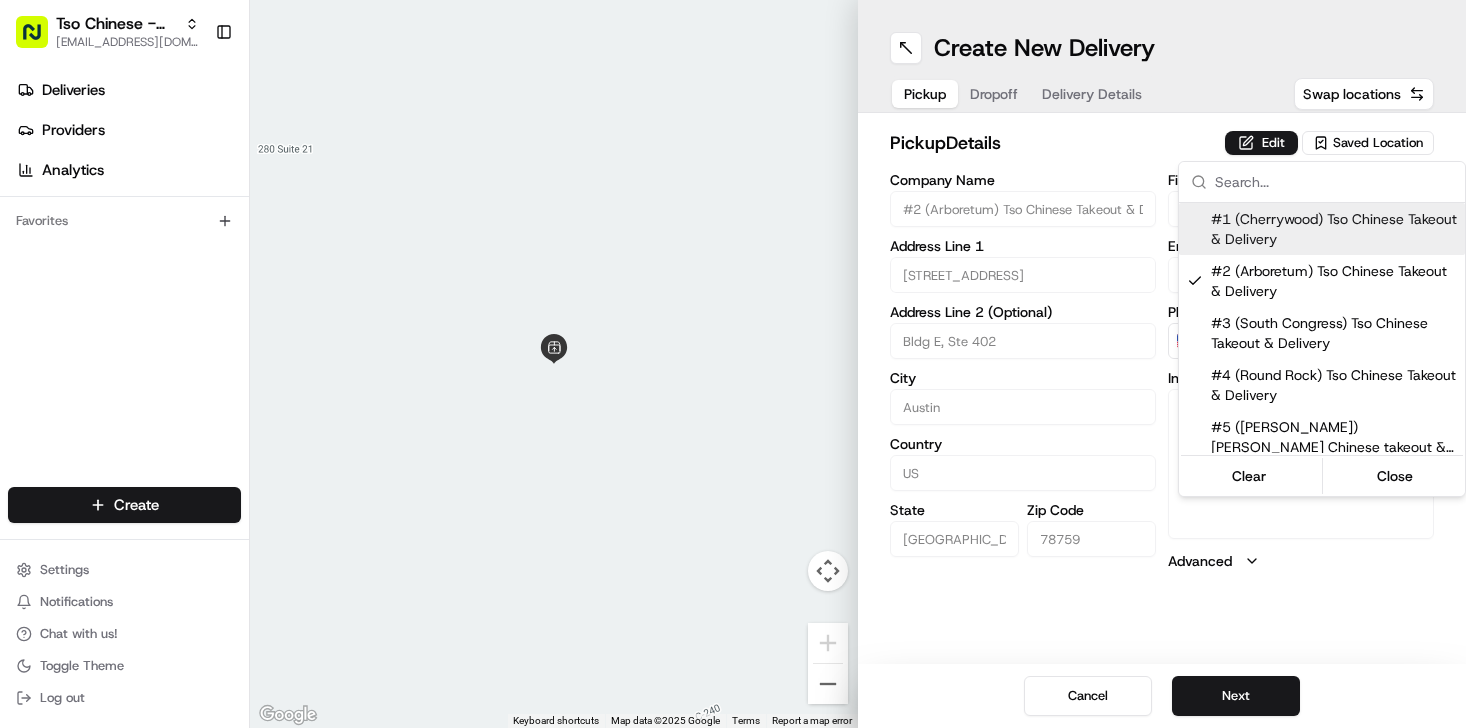 click on "Tso Chinese - Catering chelsea@tsochinese.com Toggle Sidebar Deliveries Providers Analytics Favorites Main Menu Members & Organization Organization Users Roles Preferences Customization Tracking Orchestration Automations Dispatch Strategy Locations Pickup Locations Dropoff Locations Billing Billing Refund Requests Integrations Notification Triggers Webhooks API Keys Request Logs Create Settings Notifications Chat with us! Toggle Theme Log out ← Move left → Move right ↑ Move up ↓ Move down + Zoom in - Zoom out Home Jump left by 75% End Jump right by 75% Page Up Jump up by 75% Page Down Jump down by 75% Keyboard shortcuts Map Data Map data ©2025 Google Map data ©2025 Google 2 m  Click to toggle between metric and imperial units Terms Report a map error Create New Delivery Pickup Dropoff Delivery Details Swap locations pickup  Details  Edit Saved Location Company Name #2 (Arboretum) Tso Chinese Takeout & Delivery Address Line 1 9333 Research Blvd Address Line 2 (Optional) City Austin" at bounding box center (733, 364) 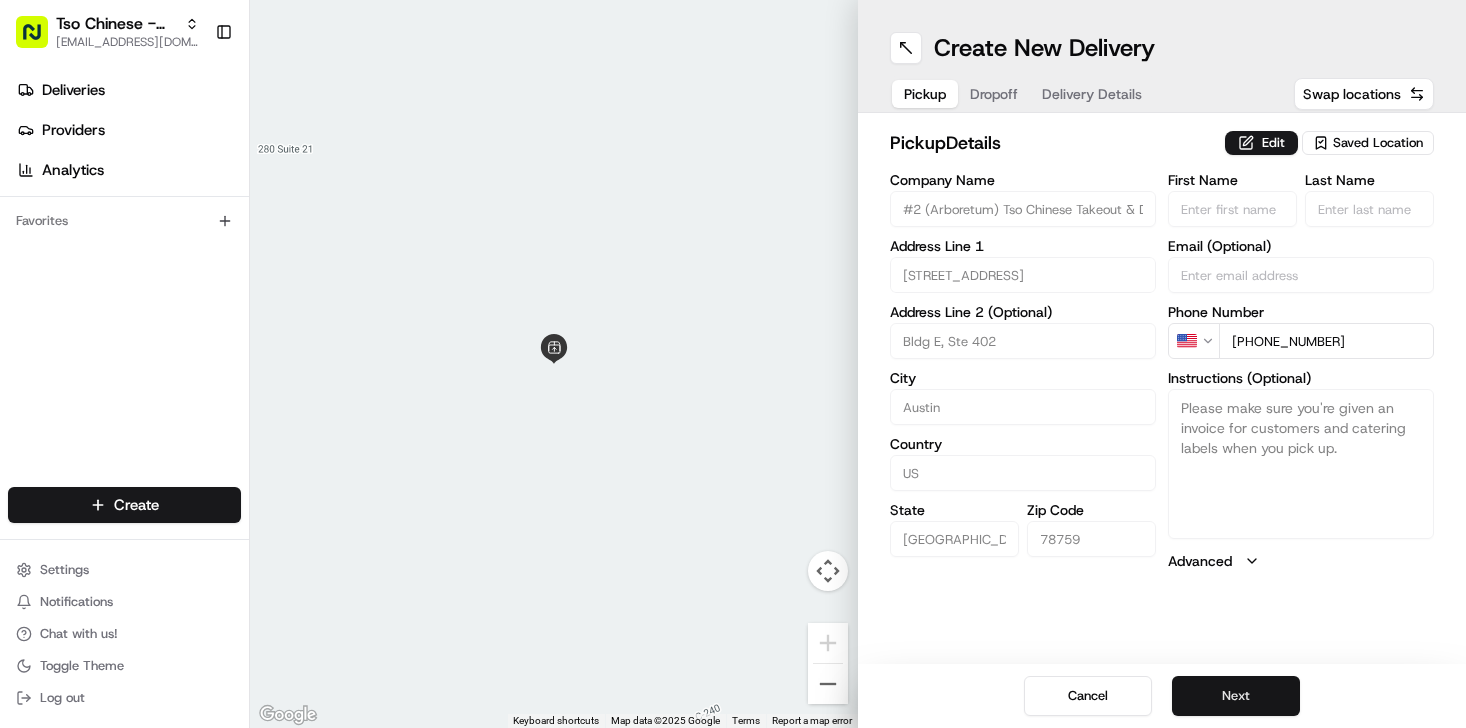 click on "Next" at bounding box center (1236, 696) 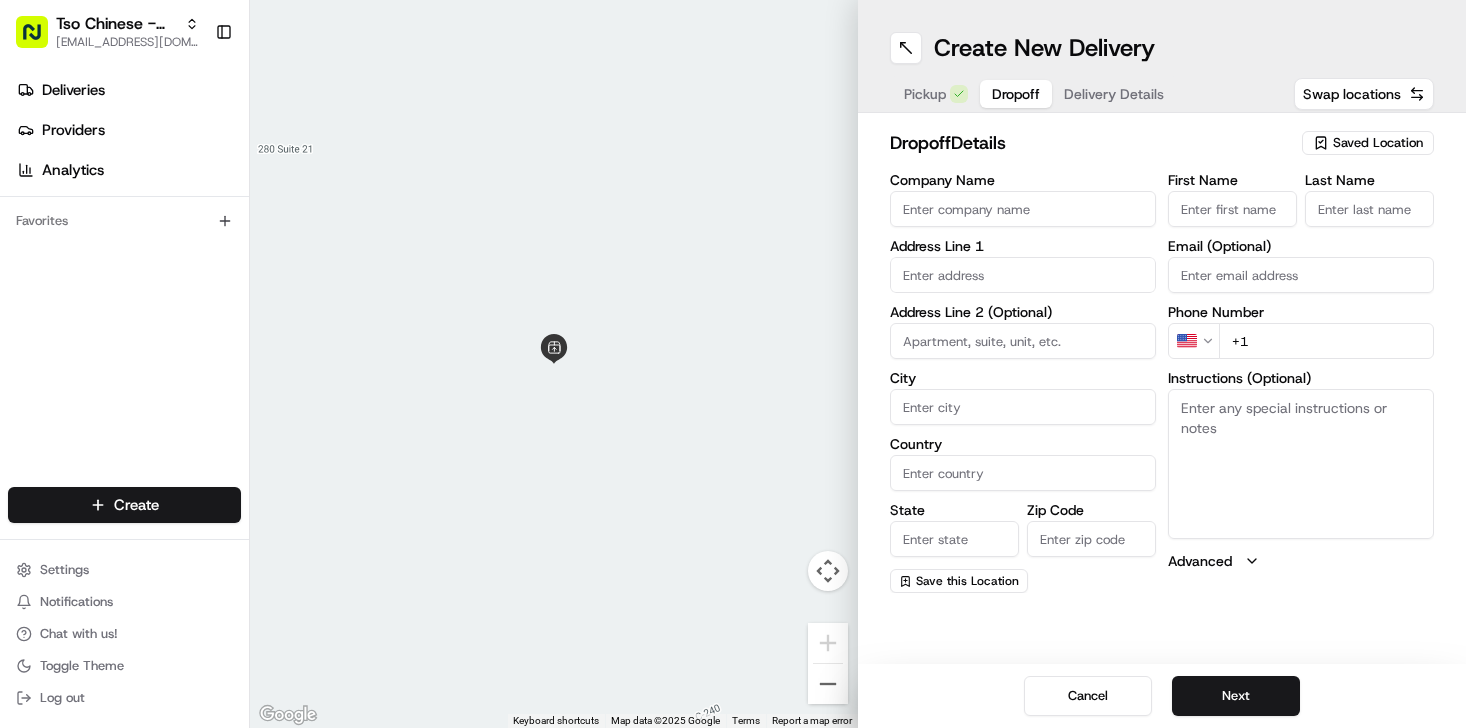 click on "Company Name" at bounding box center (1023, 209) 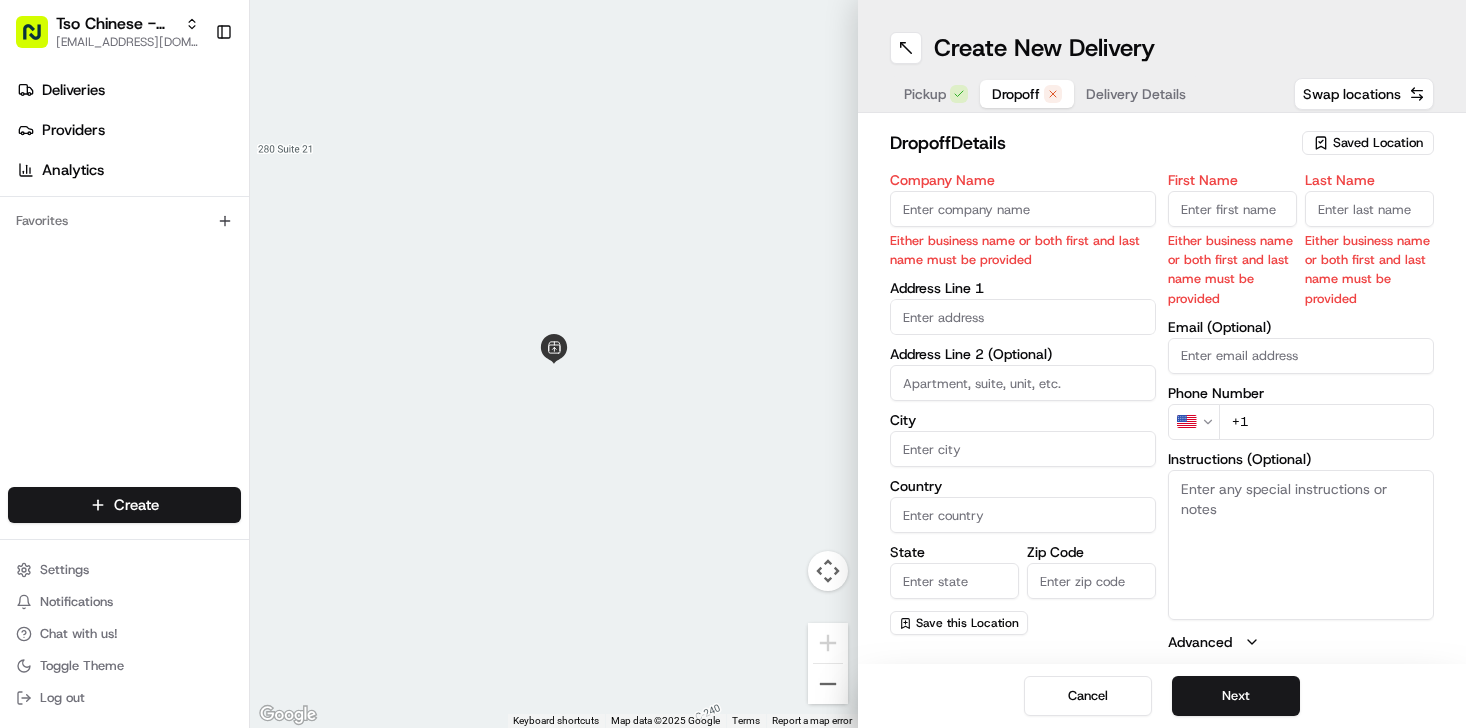 click on "Company Name" at bounding box center (1023, 209) 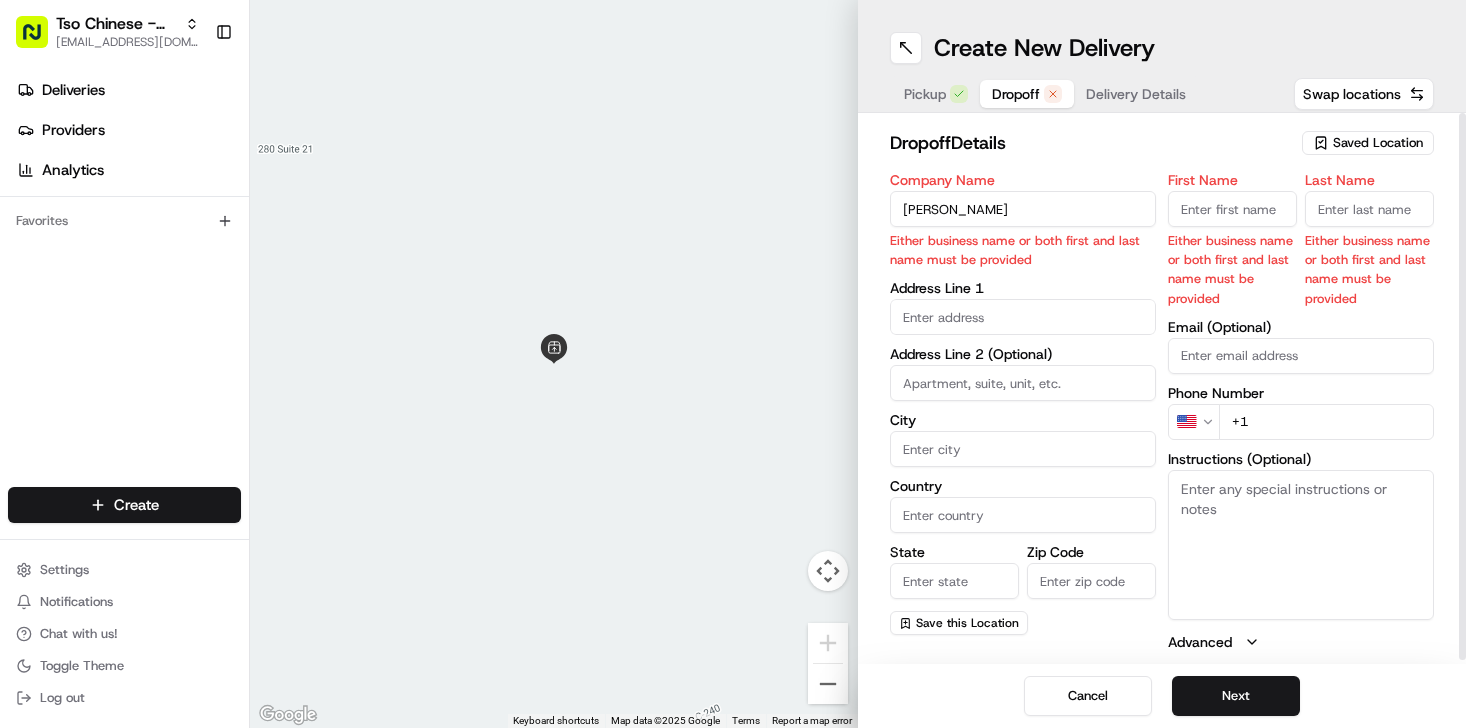 type on "[PERSON_NAME]" 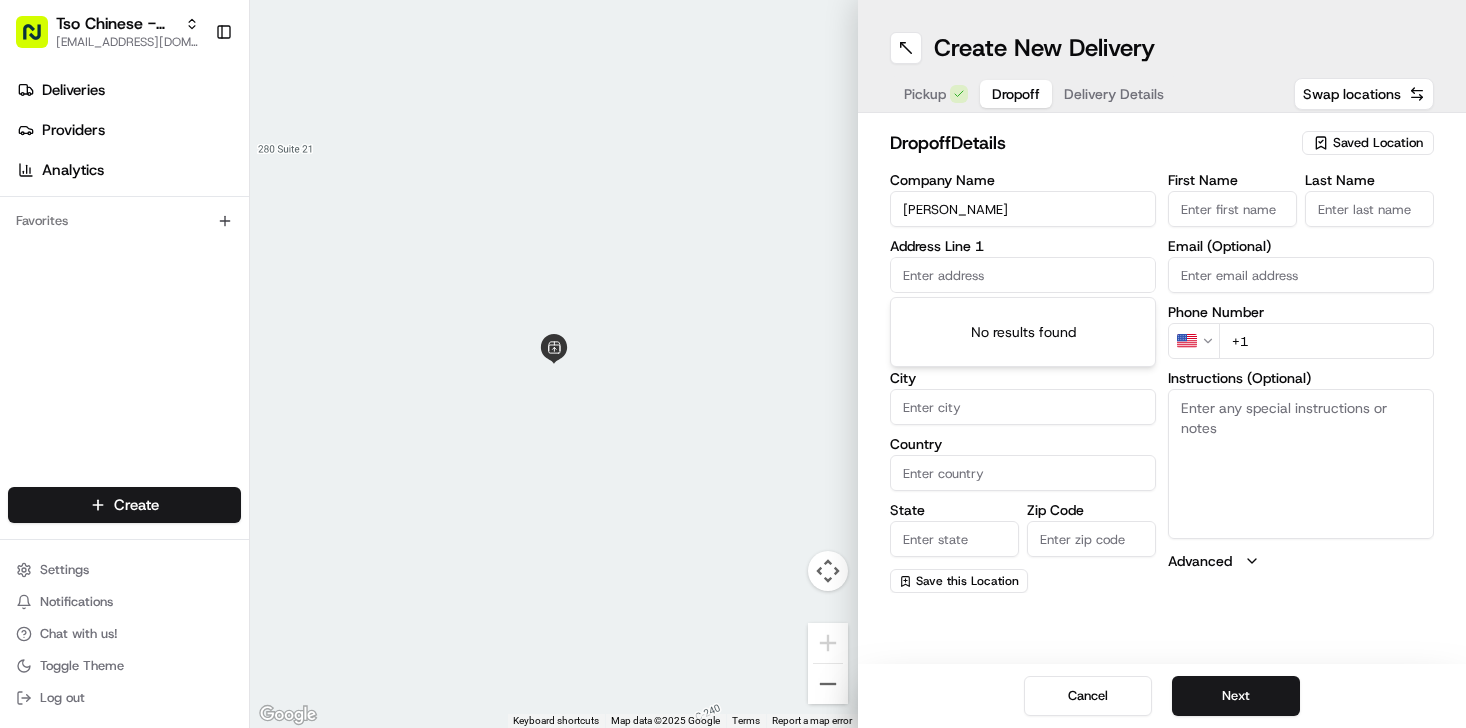 click on "First Name" at bounding box center (1232, 209) 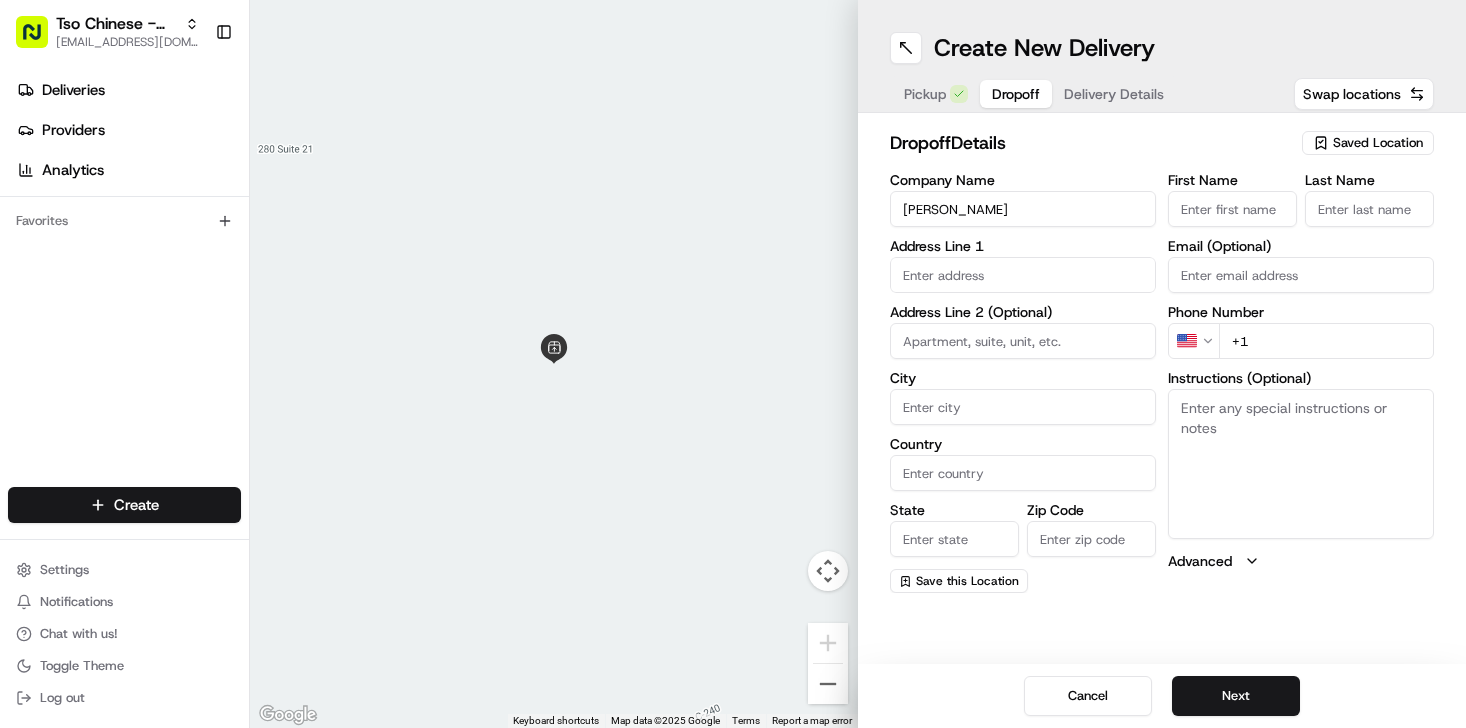 click on "First Name" at bounding box center (1232, 209) 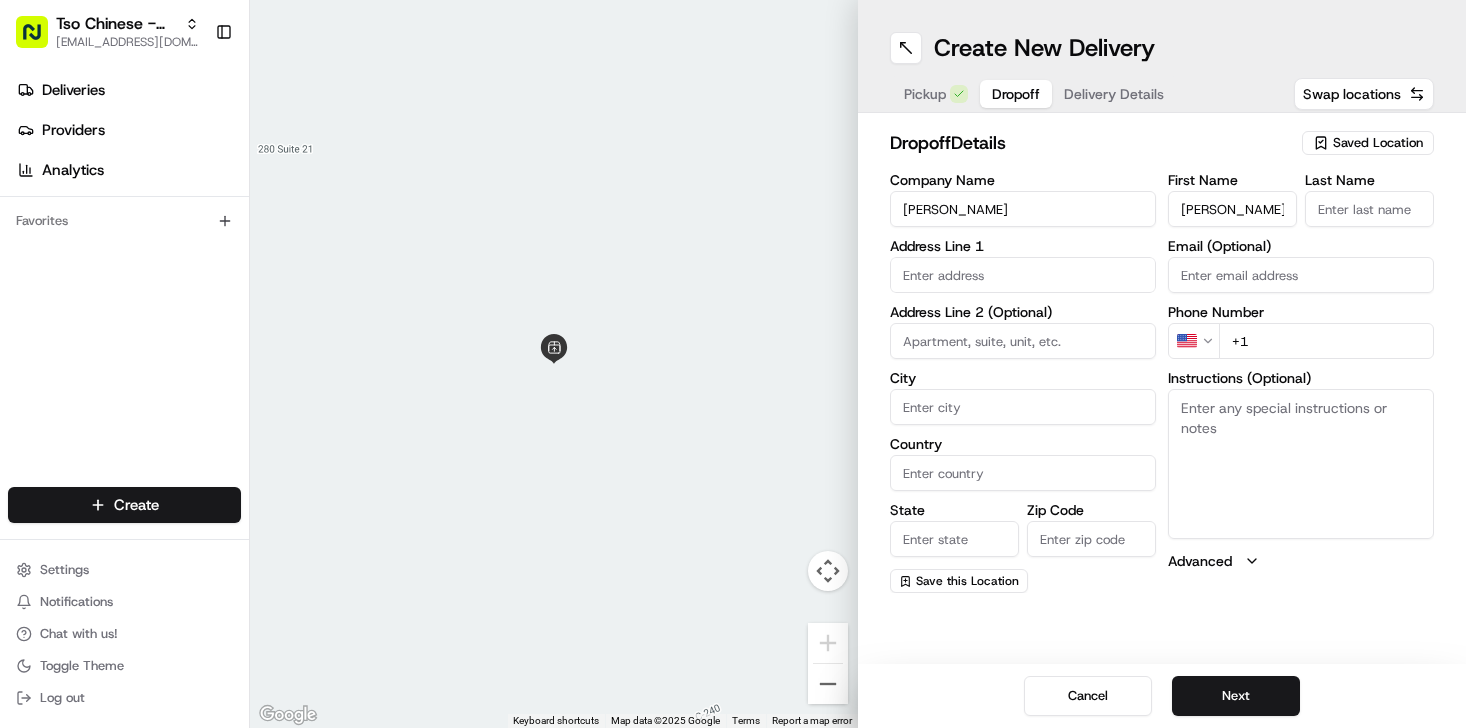 type on "Dean" 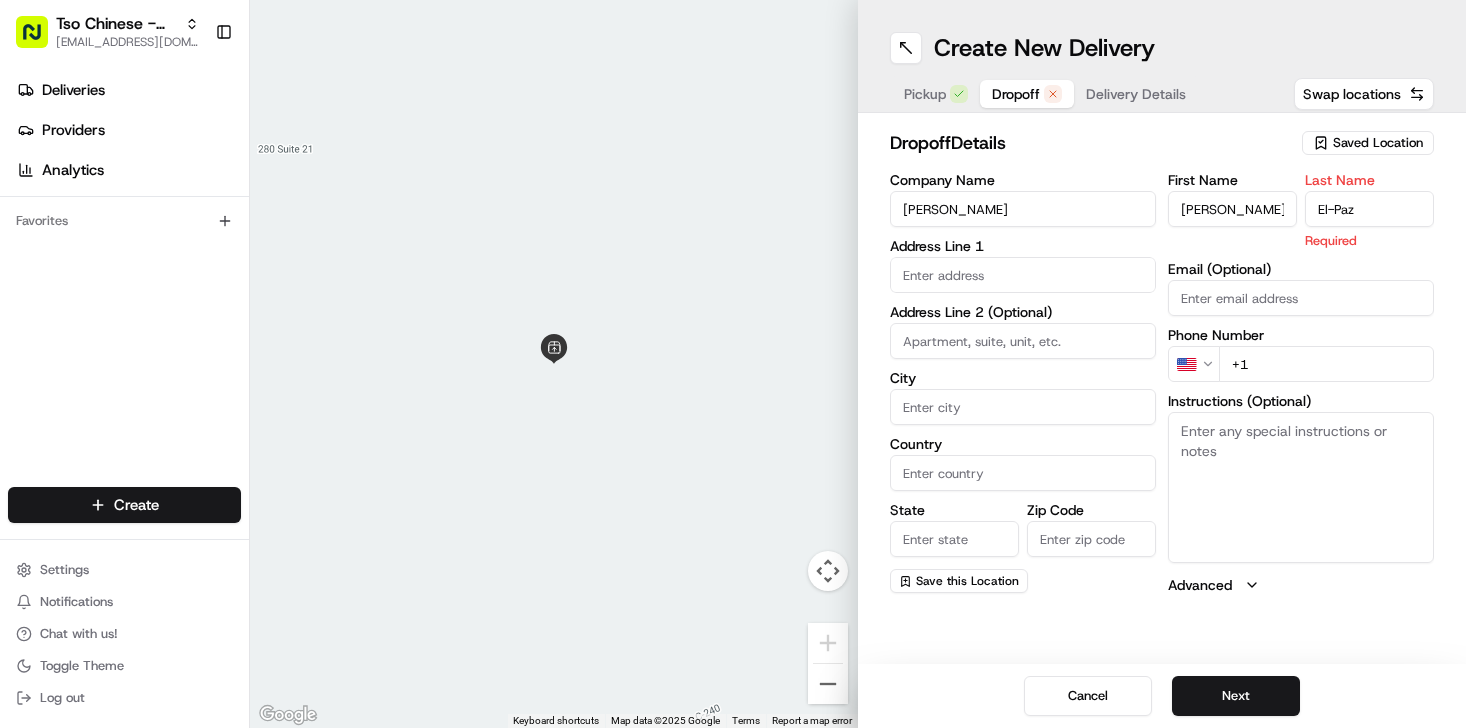 type on "El-Paz" 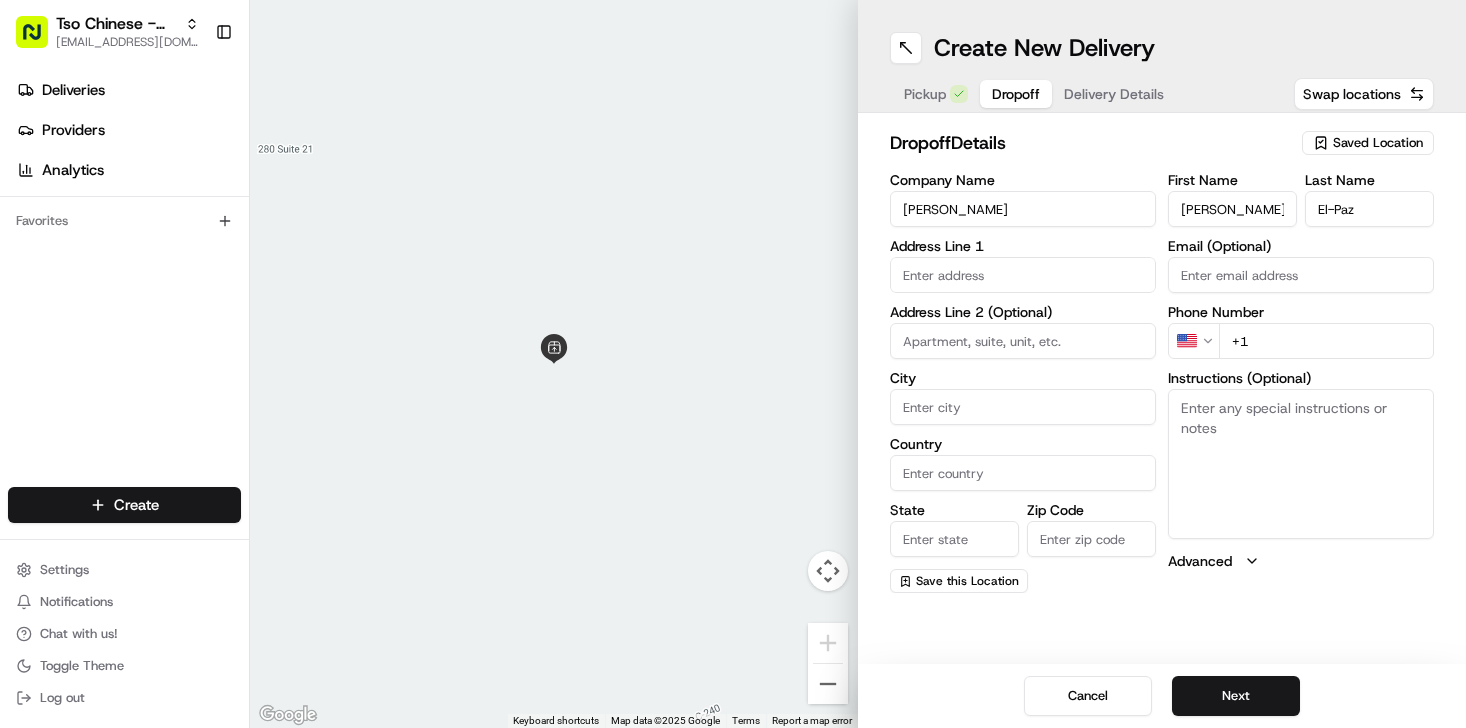 drag, startPoint x: 1035, startPoint y: 206, endPoint x: 824, endPoint y: 199, distance: 211.11609 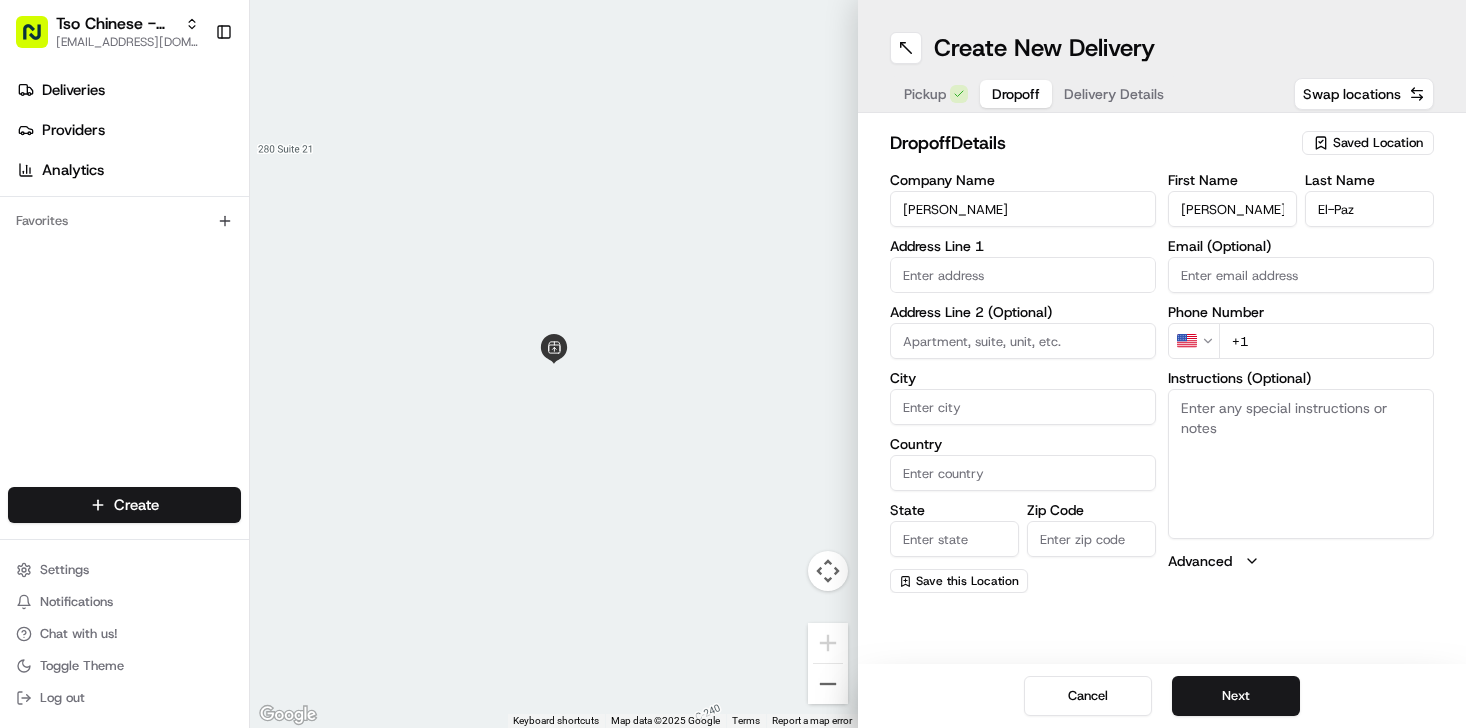 click on "← Move left → Move right ↑ Move up ↓ Move down + Zoom in - Zoom out Home Jump left by 75% End Jump right by 75% Page Up Jump up by 75% Page Down Jump down by 75% Keyboard shortcuts Map Data Map data ©2025 Google Map data ©2025 Google 2 m  Click to toggle between metric and imperial units Terms Report a map error Create New Delivery Pickup Dropoff Delivery Details Swap locations dropoff  Details Saved Location Company Name Dean El-Baz Address Line 1 Address Line 2 (Optional) City Country State Zip Code Save this Location First Name Dean Last Name El-Paz Email (Optional) Phone Number US +1 Instructions (Optional) Advanced Cancel Next" at bounding box center [858, 364] 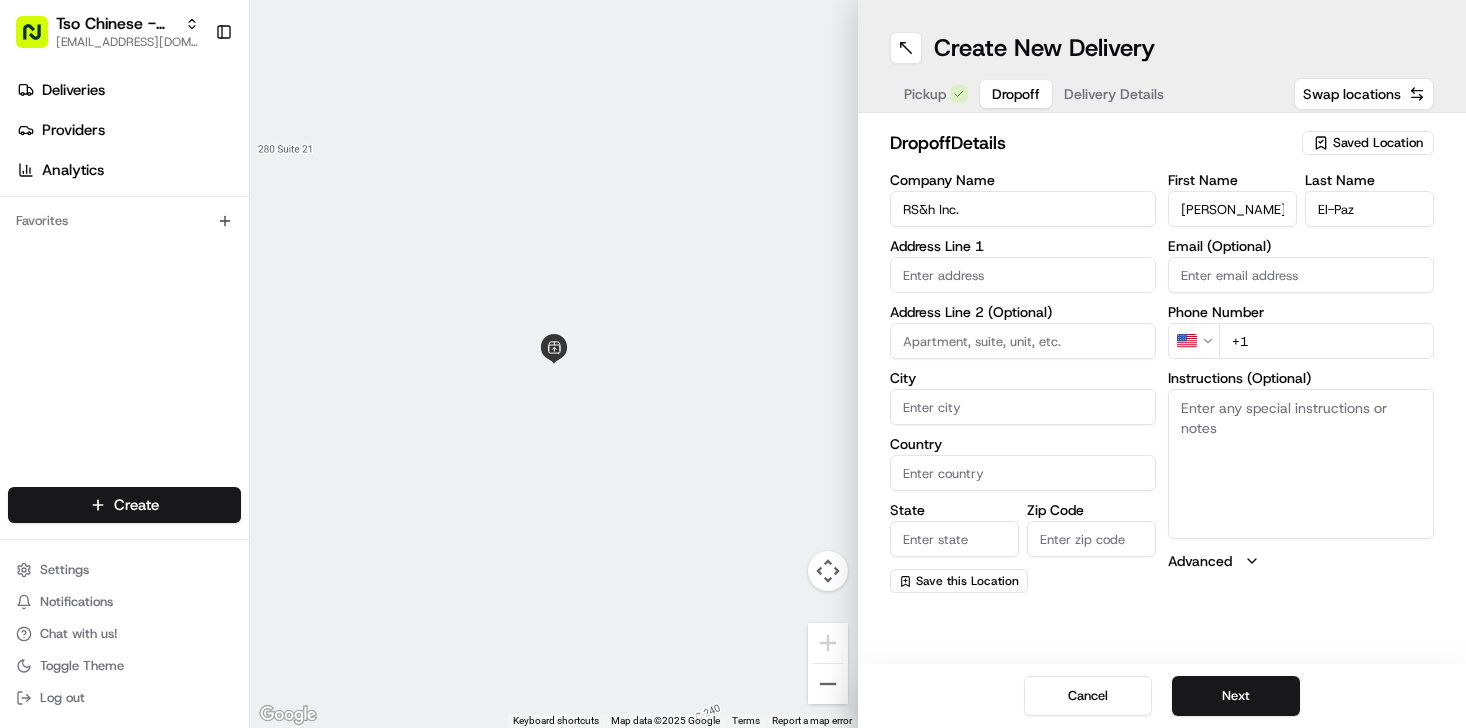 type on "RS&h Inc." 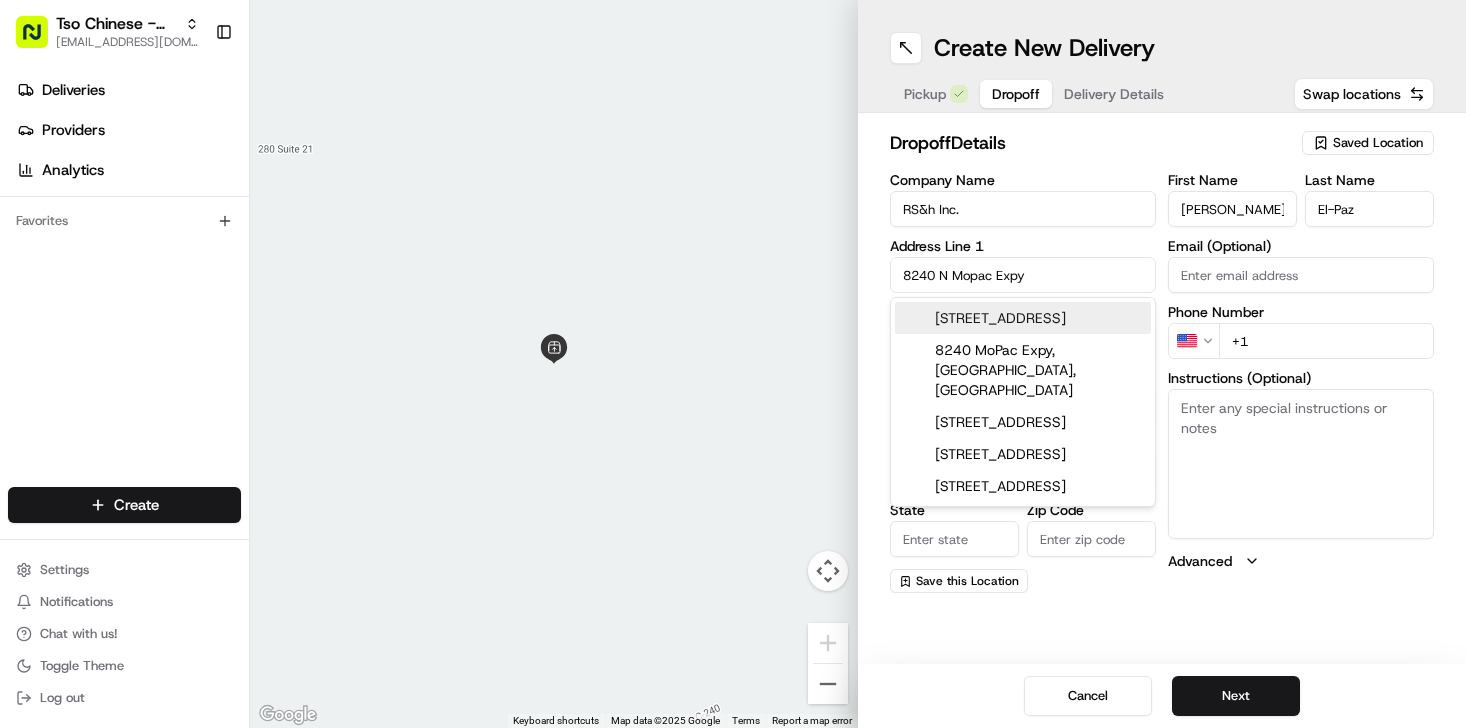 click on "8240 N Mopac Expy, Austin, TX" at bounding box center (1023, 318) 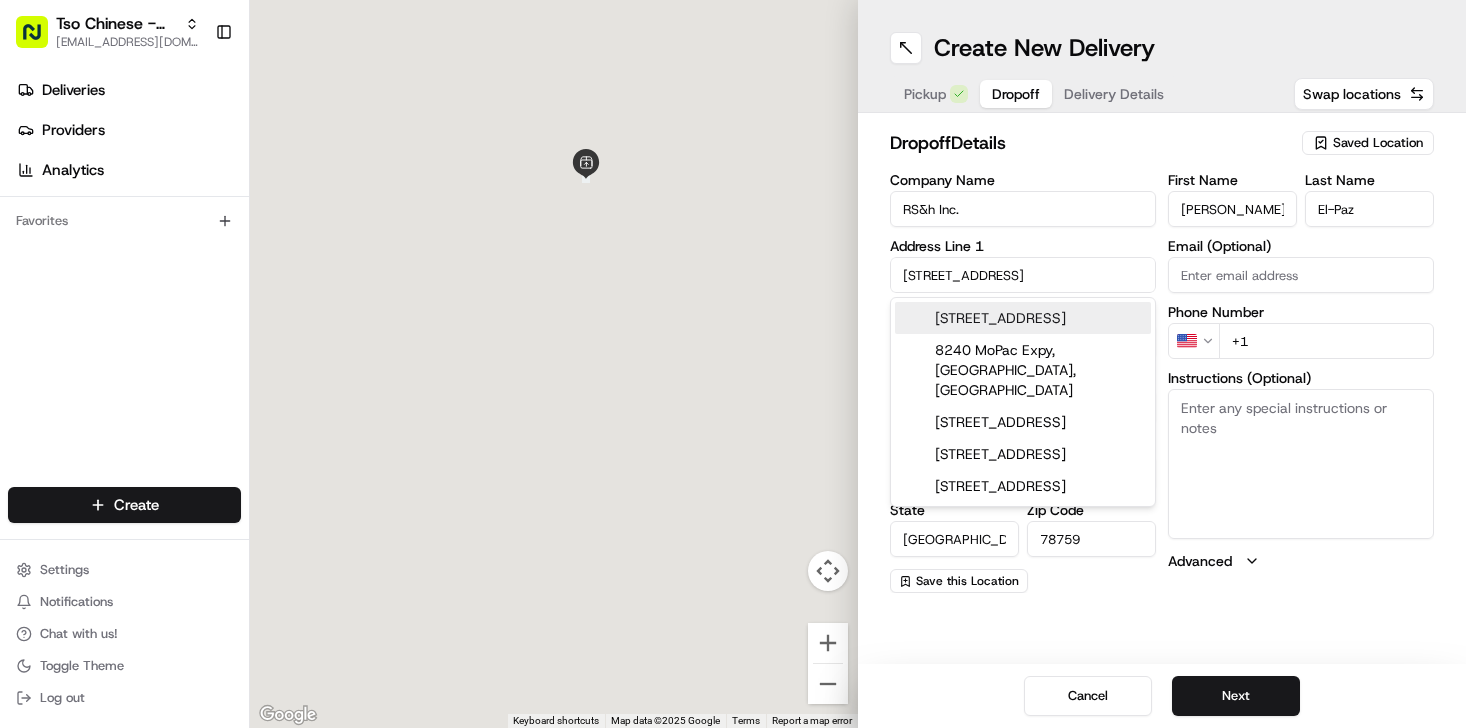 type on "8240 North Mopac Expressway" 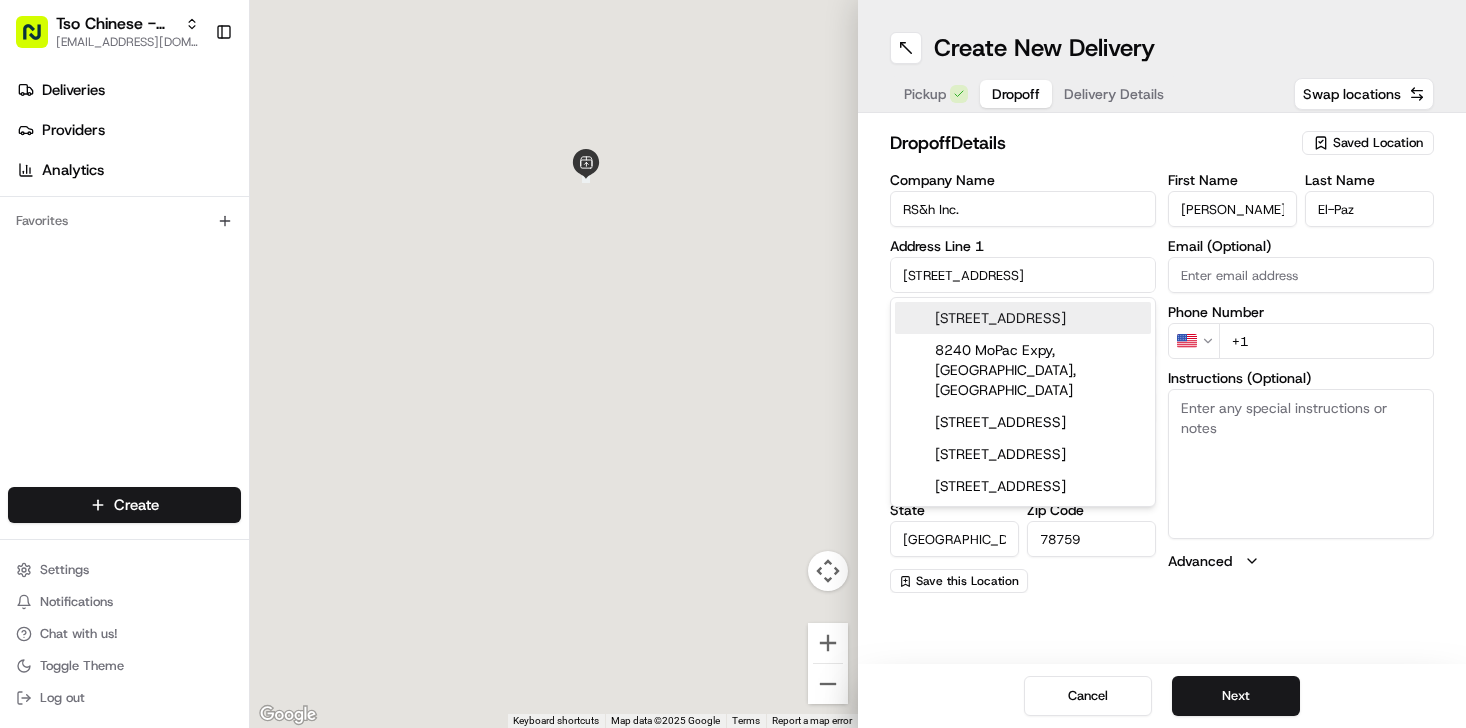 type on "Austin" 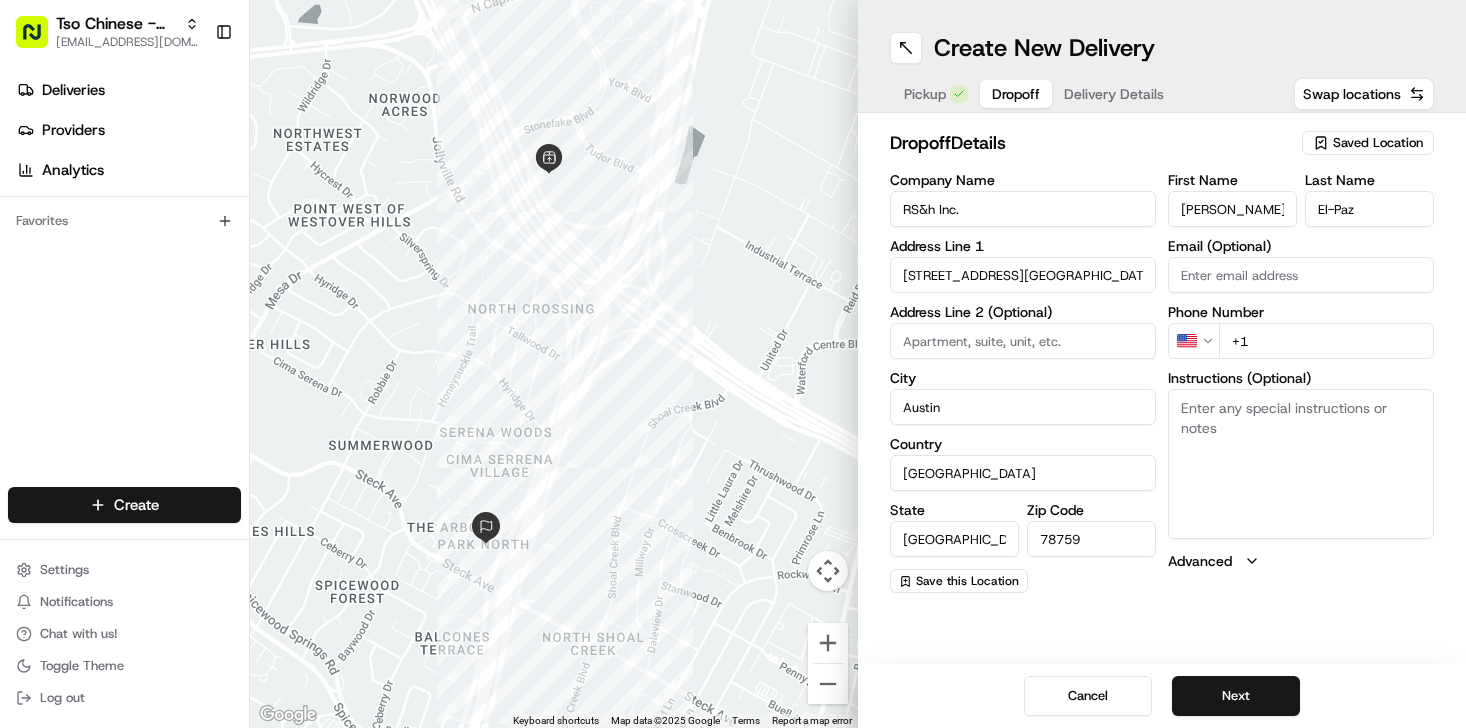 click at bounding box center (1023, 341) 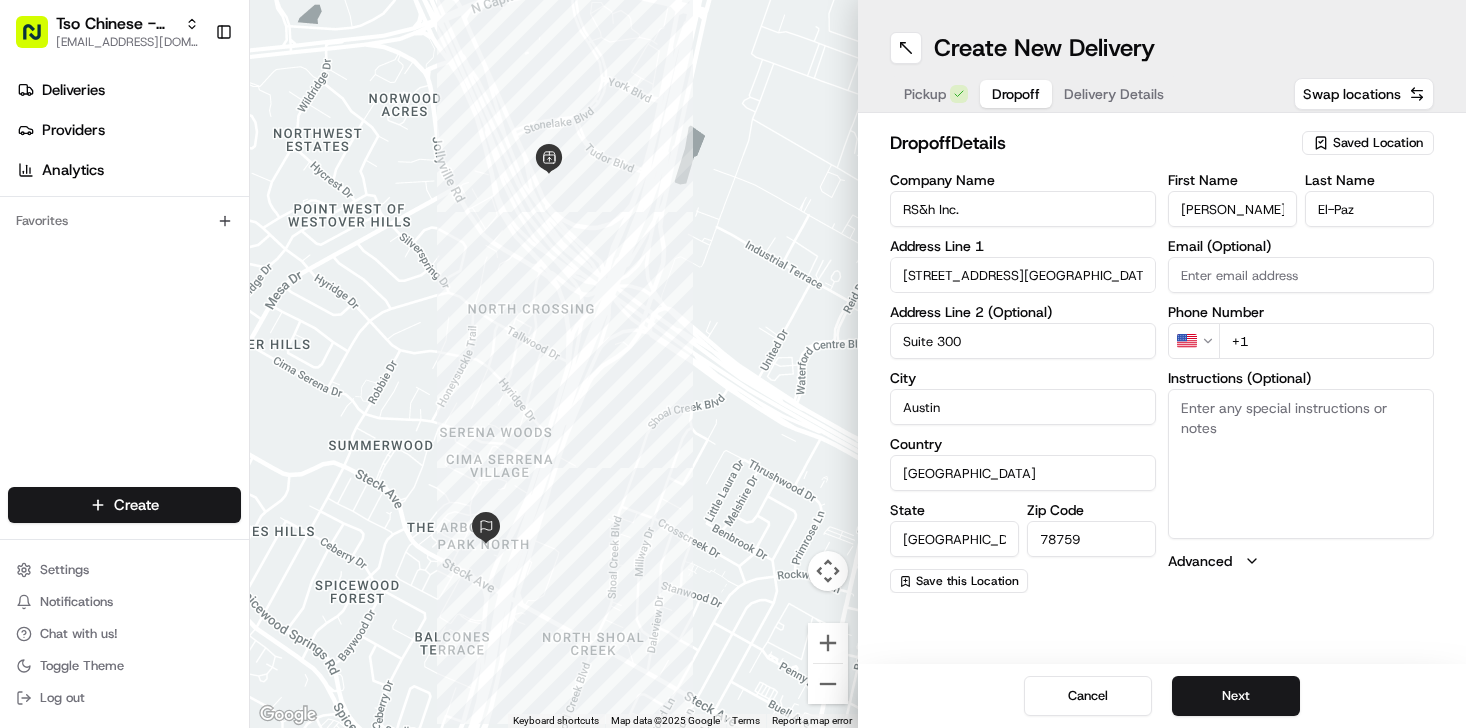 type on "Suite 300" 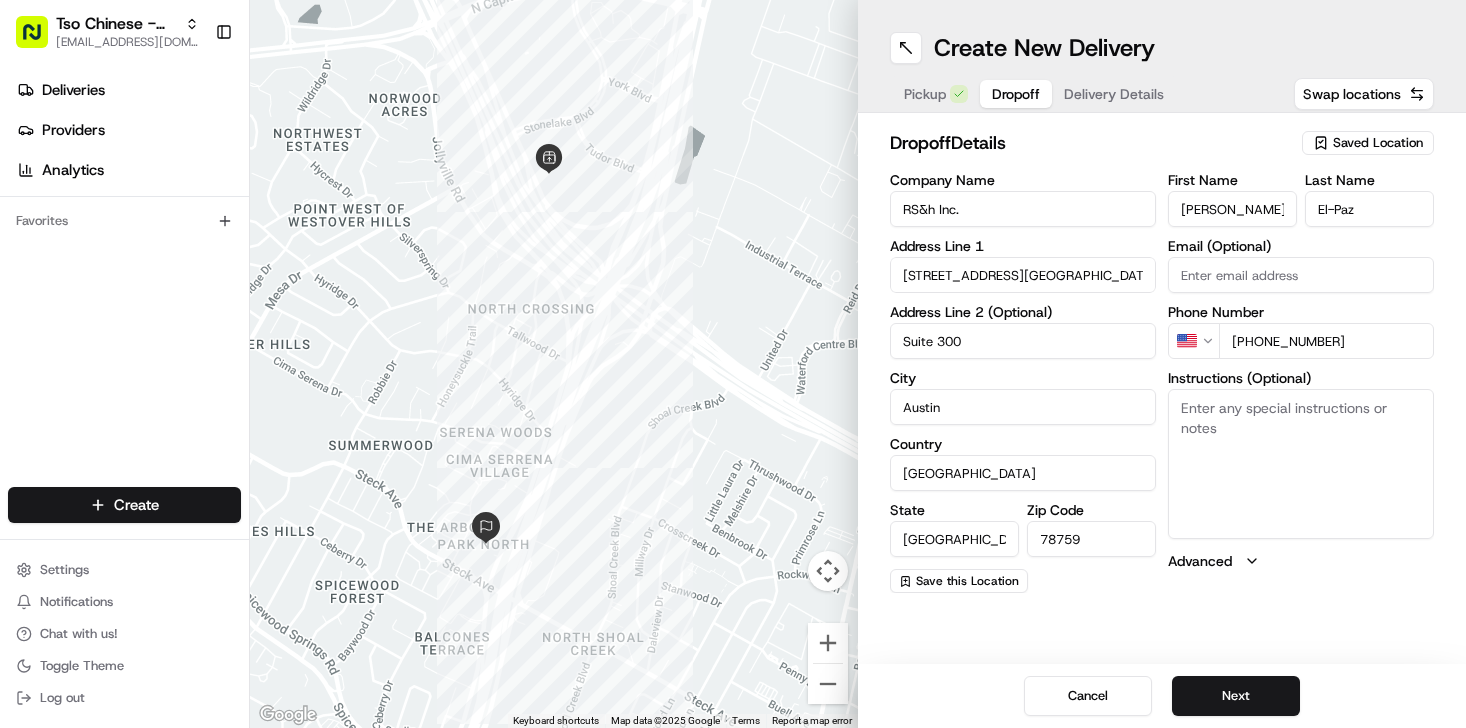 click on "[PHONE_NUMBER]" at bounding box center [1326, 341] 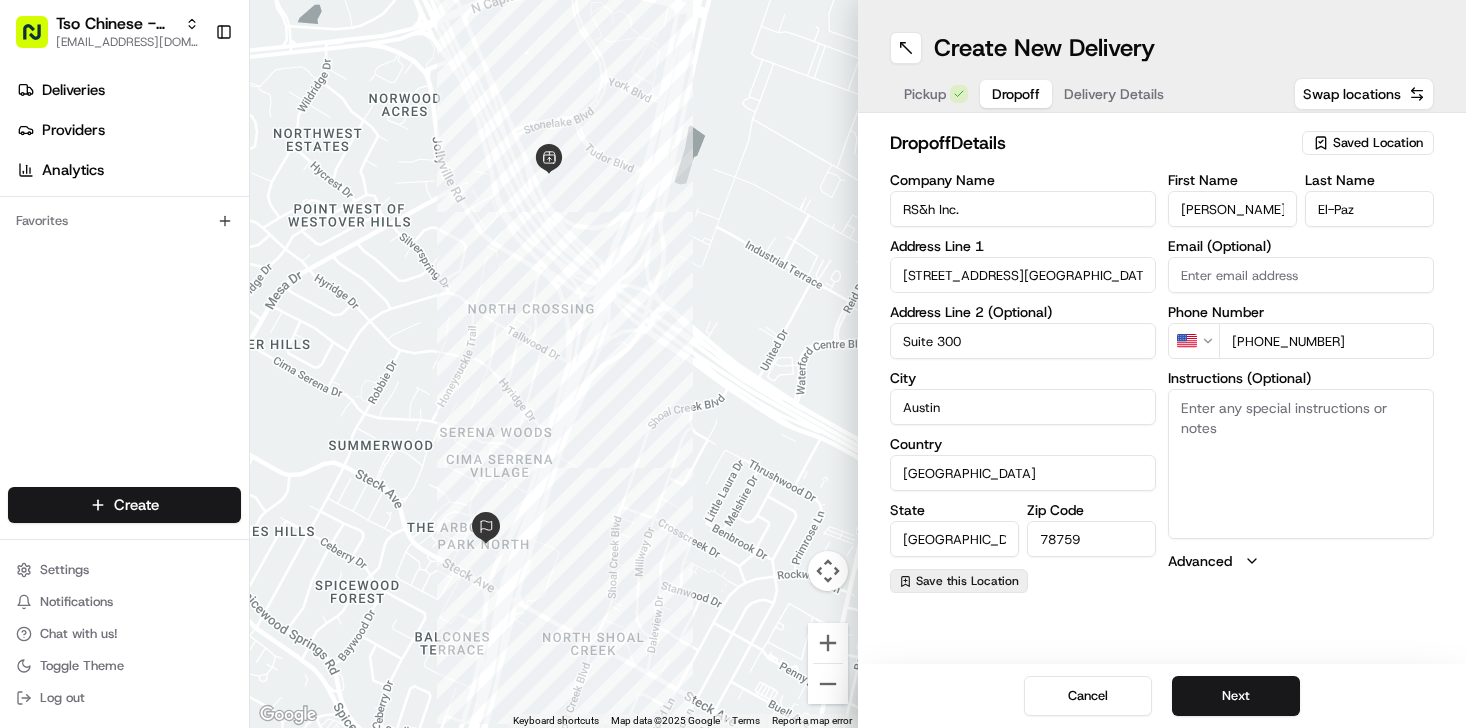 click on "Save this Location" at bounding box center [967, 581] 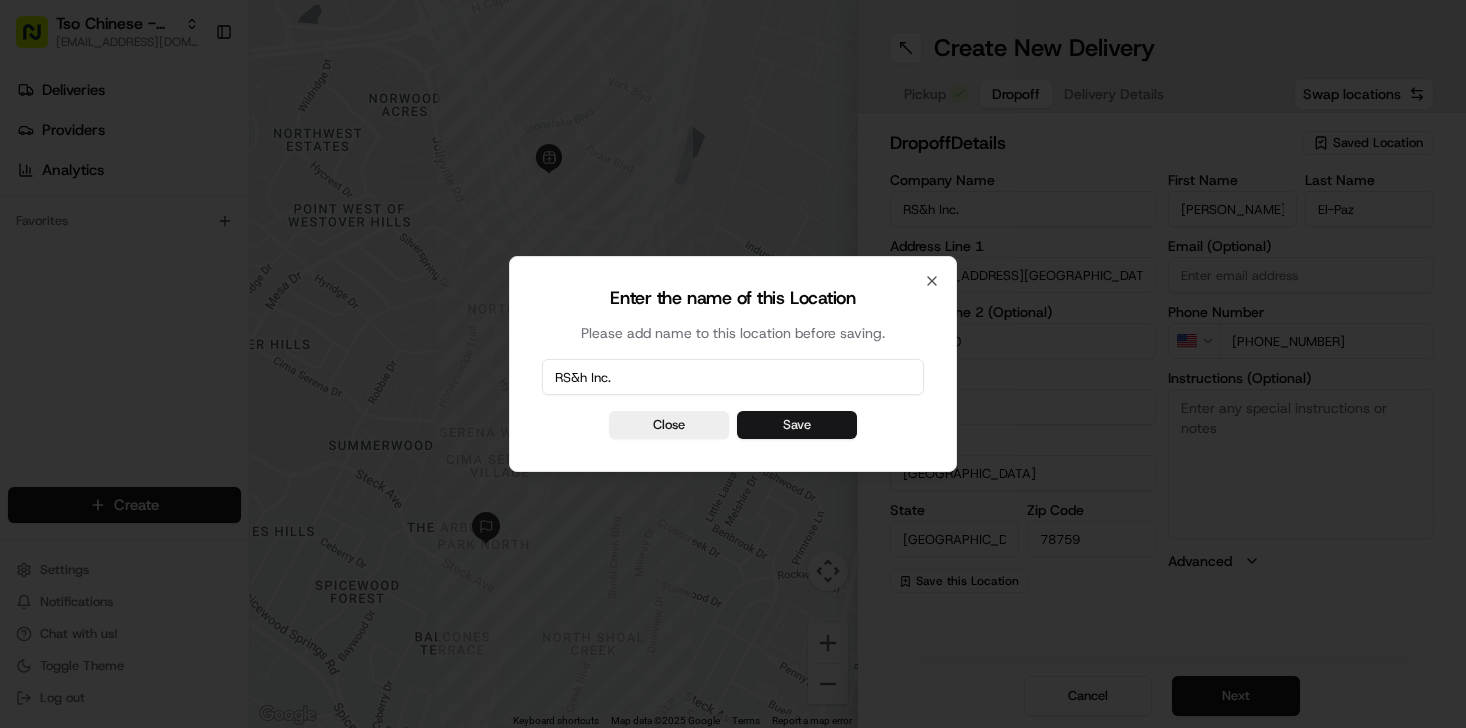 click on "Save" at bounding box center (797, 425) 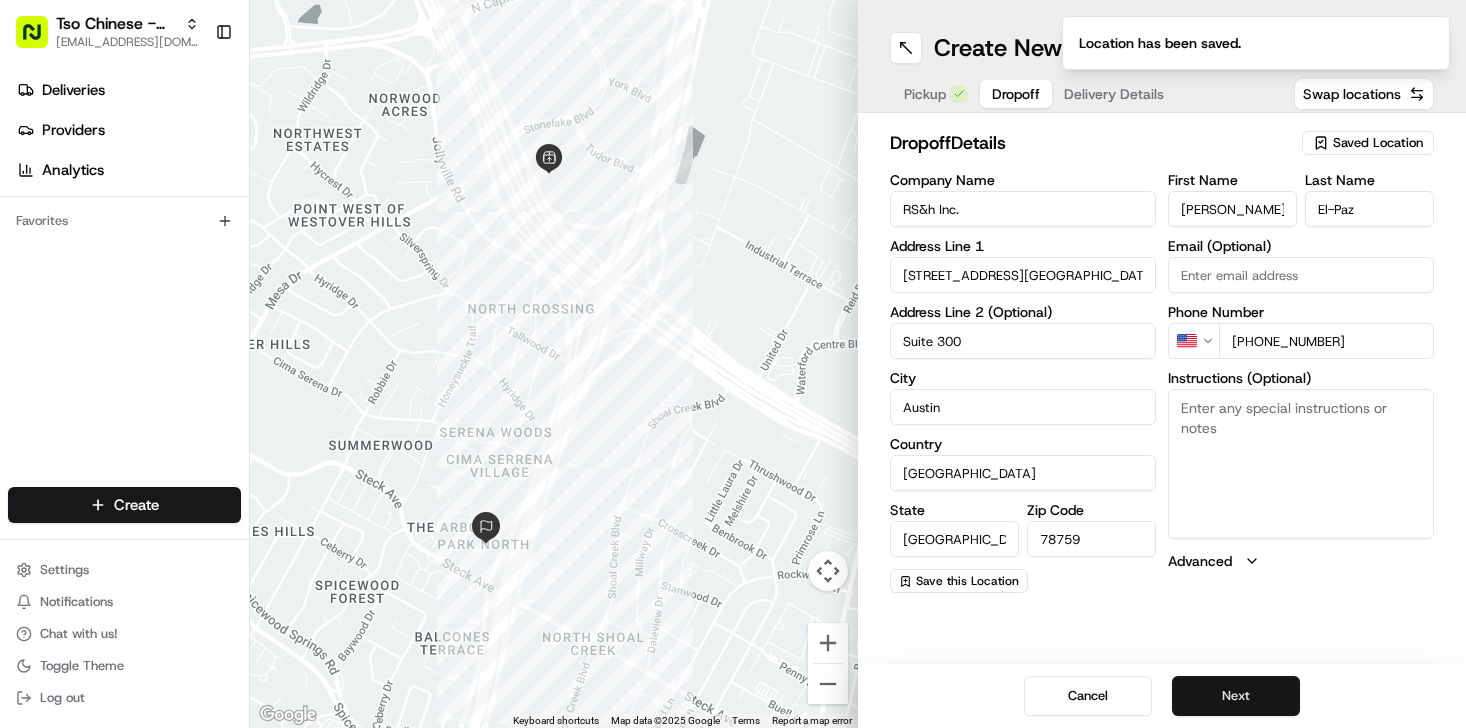 click on "Next" at bounding box center [1236, 696] 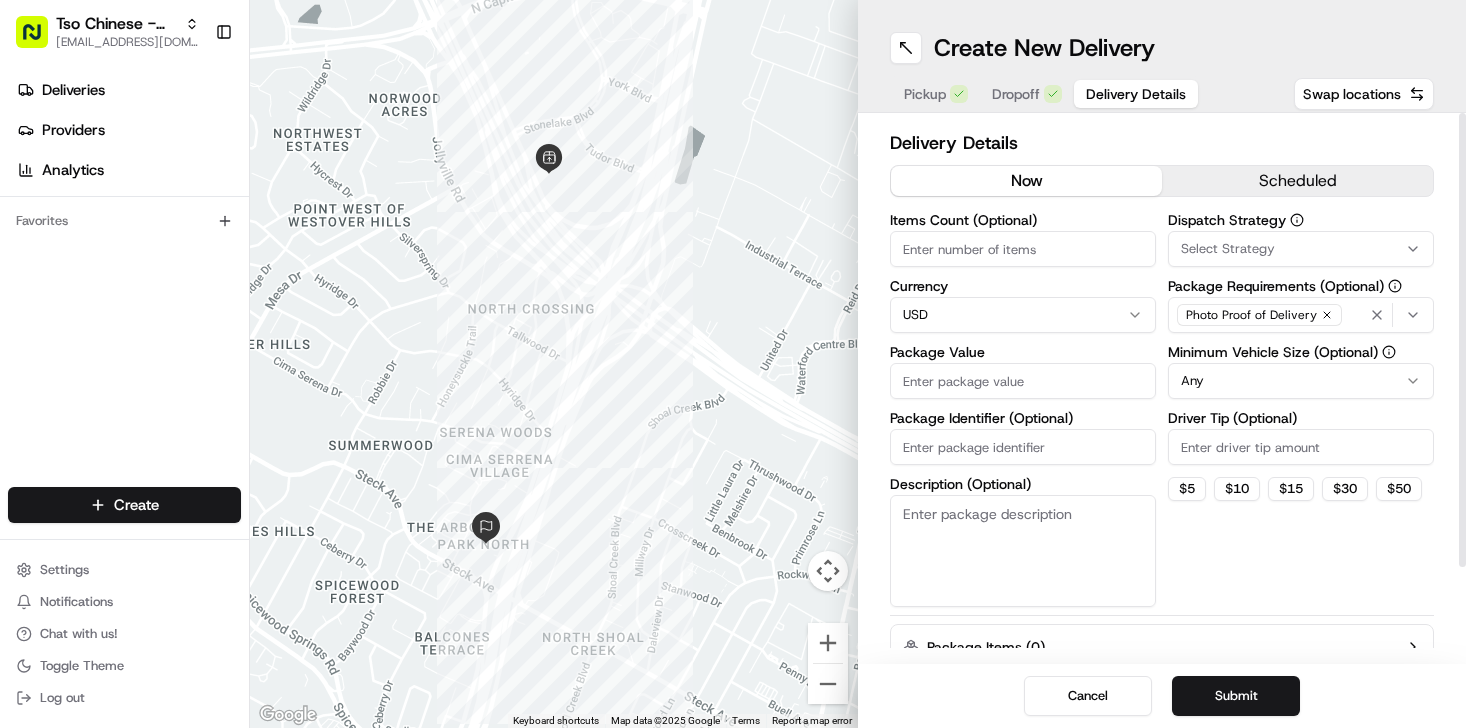 click on "Items Count (Optional)" at bounding box center (1023, 249) 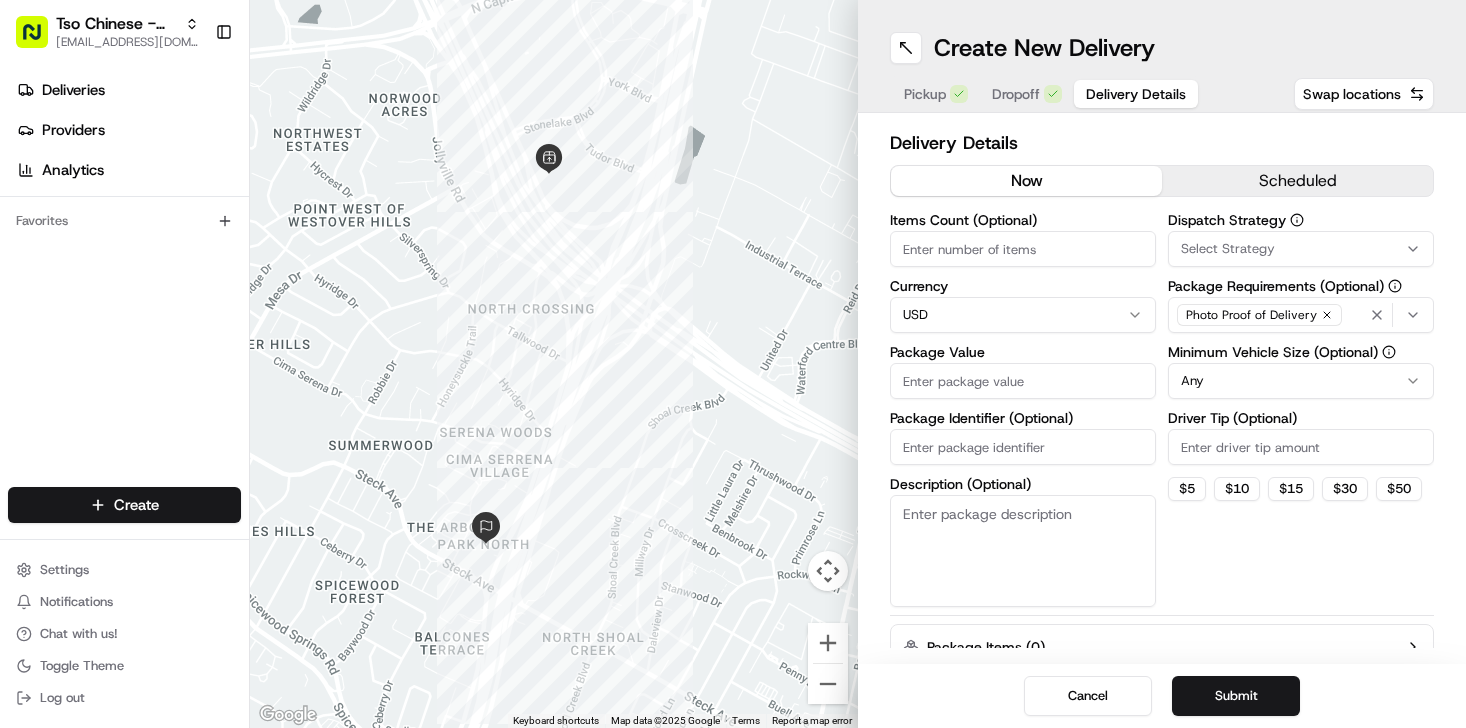 click on "Package Identifier (Optional)" at bounding box center (1023, 447) 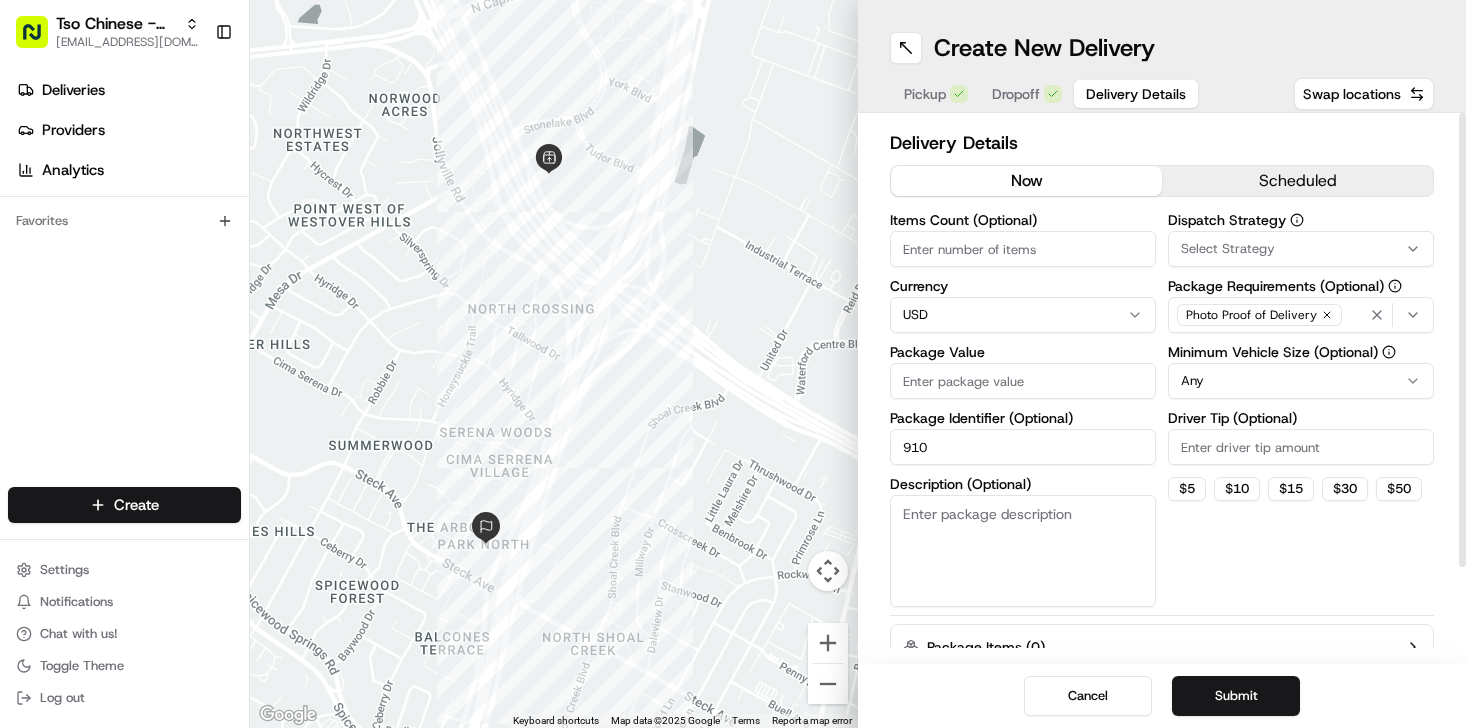 type on "910" 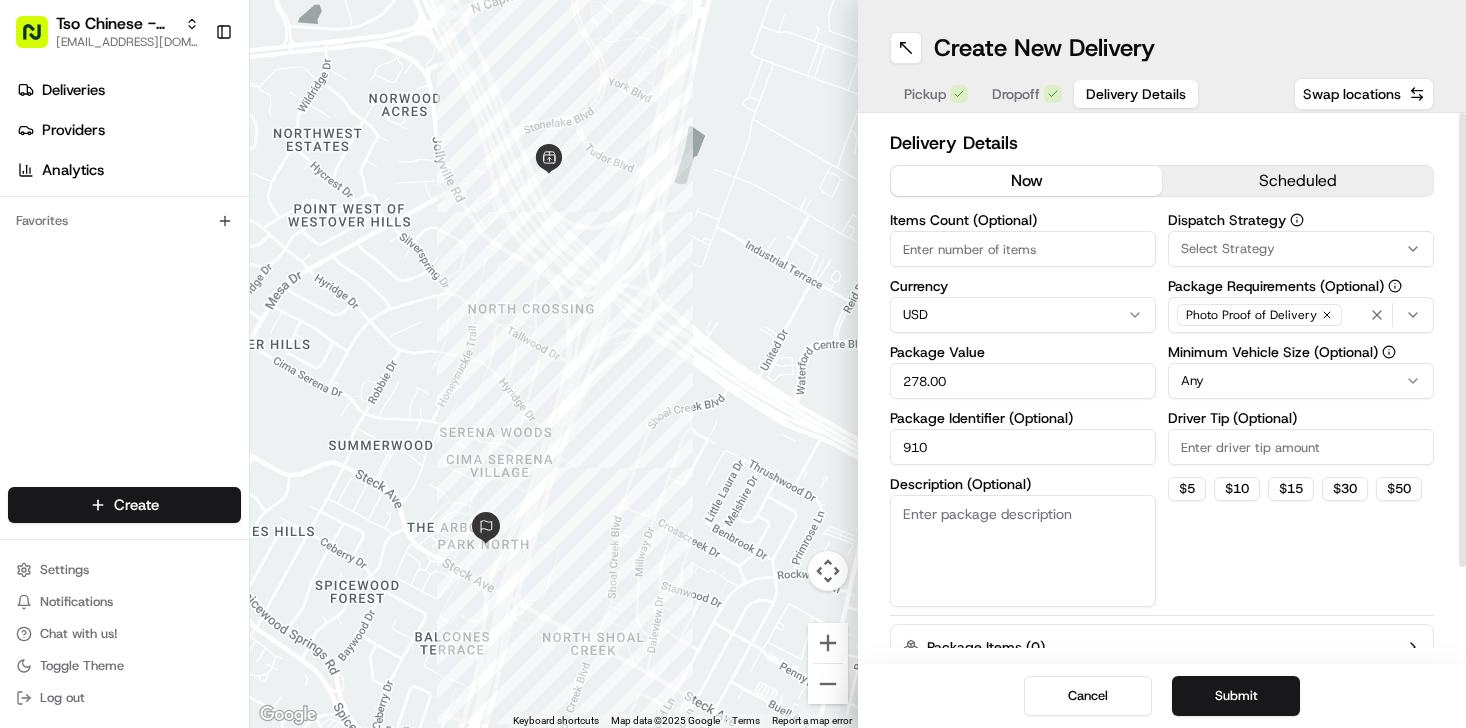 type on "278.00" 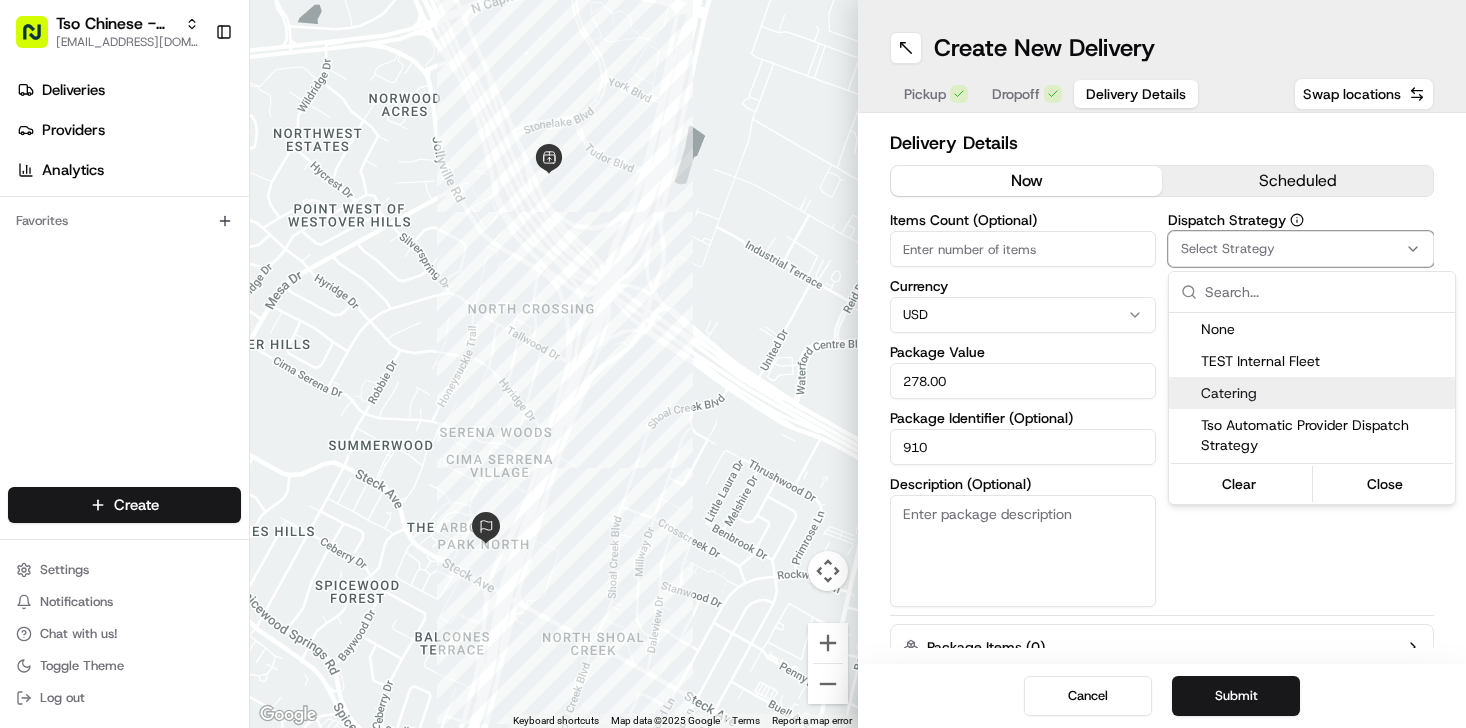 click on "Catering" at bounding box center (1324, 393) 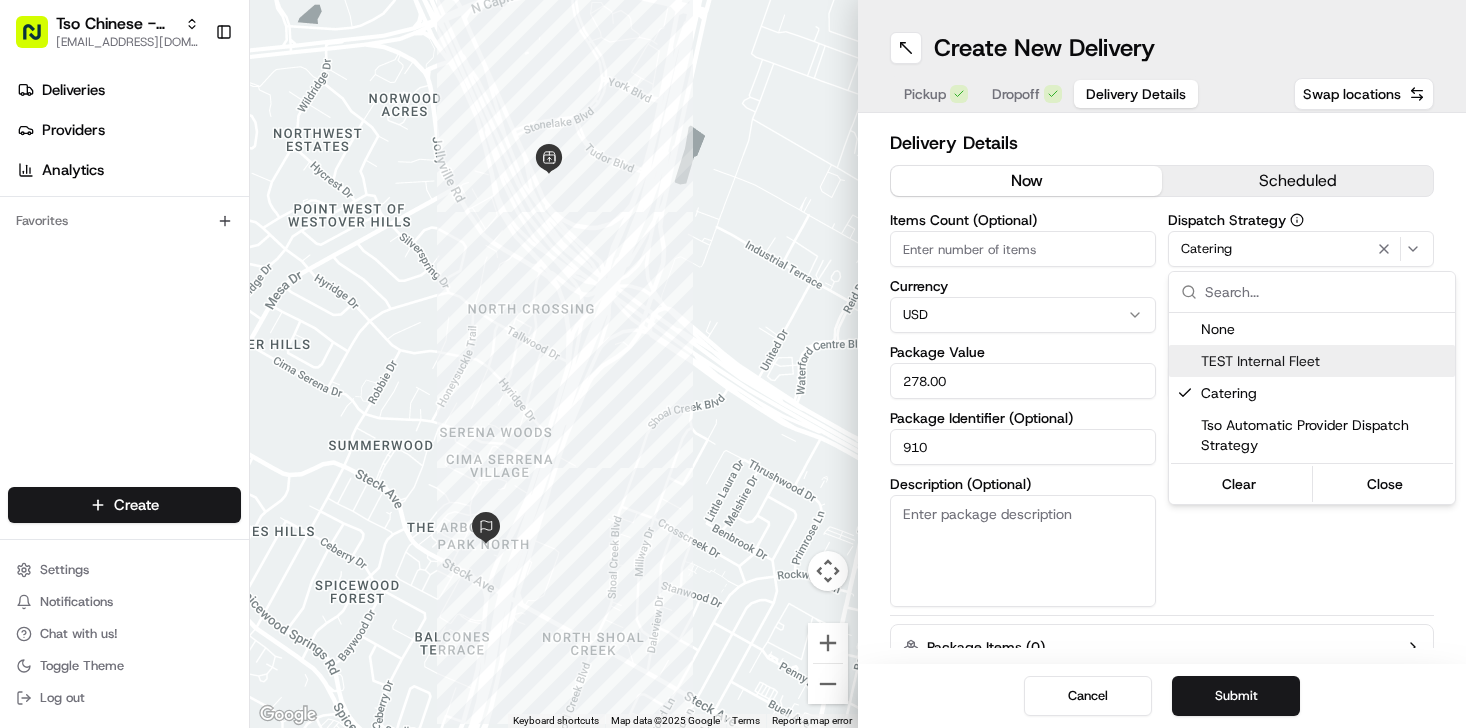 click on "Tso Chinese - Catering chelsea@tsochinese.com Toggle Sidebar Deliveries Providers Analytics Favorites Main Menu Members & Organization Organization Users Roles Preferences Customization Tracking Orchestration Automations Dispatch Strategy Locations Pickup Locations Dropoff Locations Billing Billing Refund Requests Integrations Notification Triggers Webhooks API Keys Request Logs Create Settings Notifications Chat with us! Toggle Theme Log out ← Move left → Move right ↑ Move up ↓ Move down + Zoom in - Zoom out Home Jump left by 75% End Jump right by 75% Page Up Jump up by 75% Page Down Jump down by 75% Keyboard shortcuts Map Data Map data ©2025 Google Map data ©2025 Google 200 m  Click to toggle between metric and imperial units Terms Report a map error Create New Delivery Pickup Dropoff Delivery Details Swap locations Delivery Details now scheduled Items Count (Optional) Currency USD Package Value 278.00 Package Identifier (Optional) 910 Description (Optional) Dispatch Strategy Any" at bounding box center (733, 364) 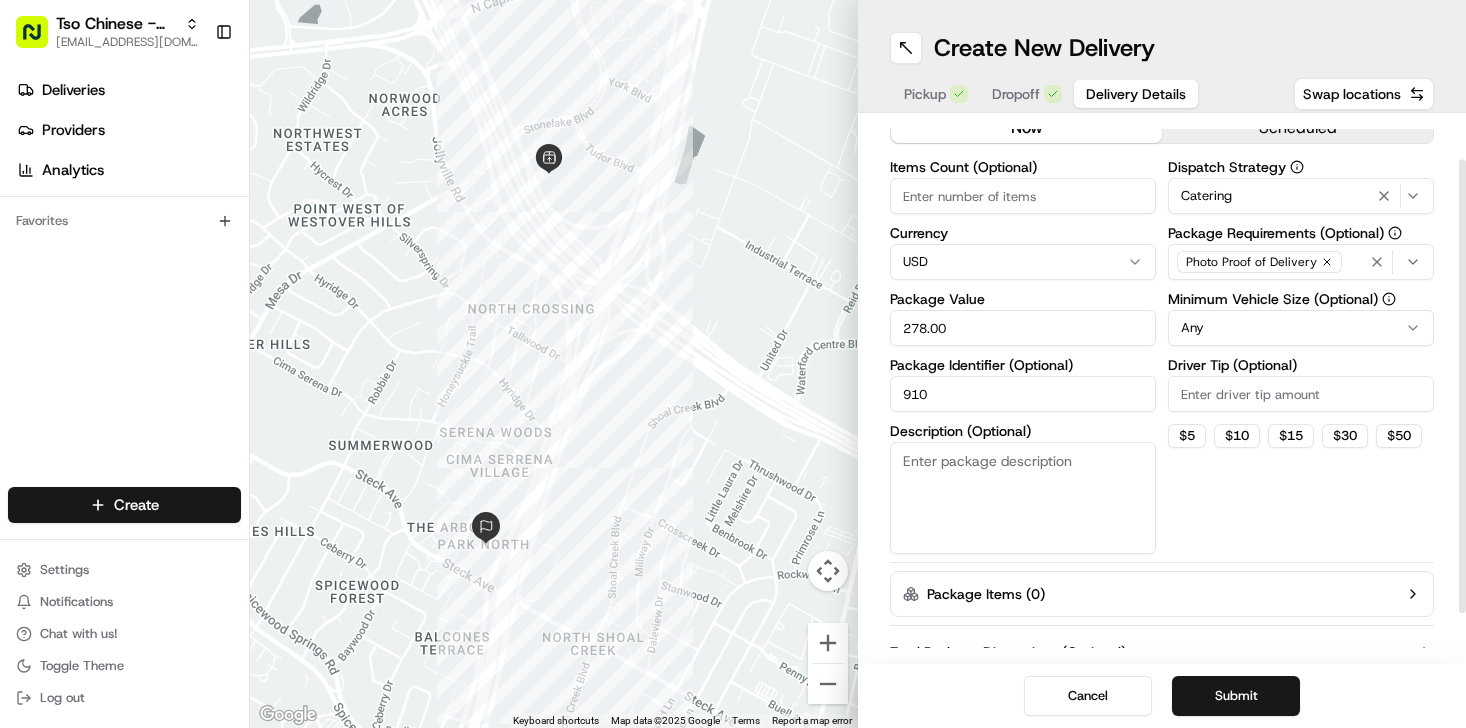 scroll, scrollTop: 0, scrollLeft: 0, axis: both 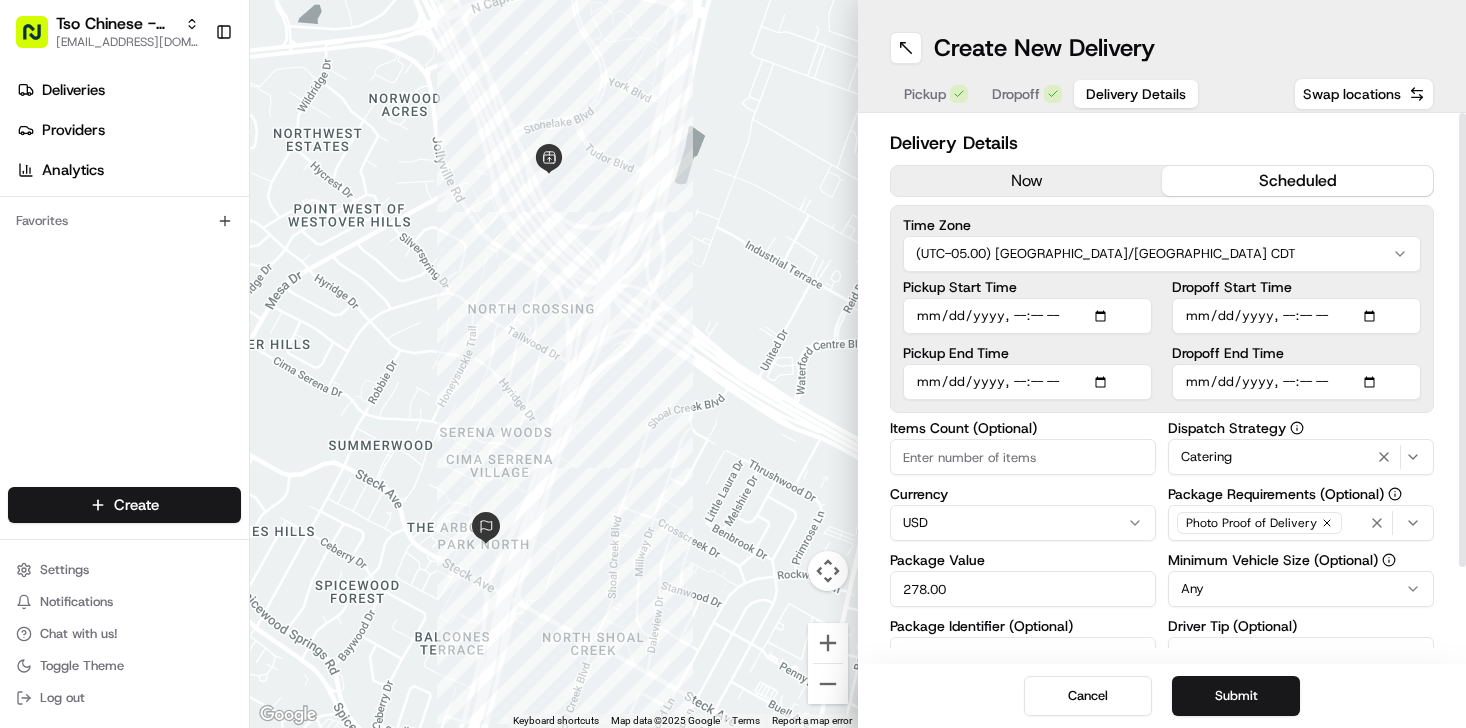 click on "scheduled" at bounding box center [1297, 181] 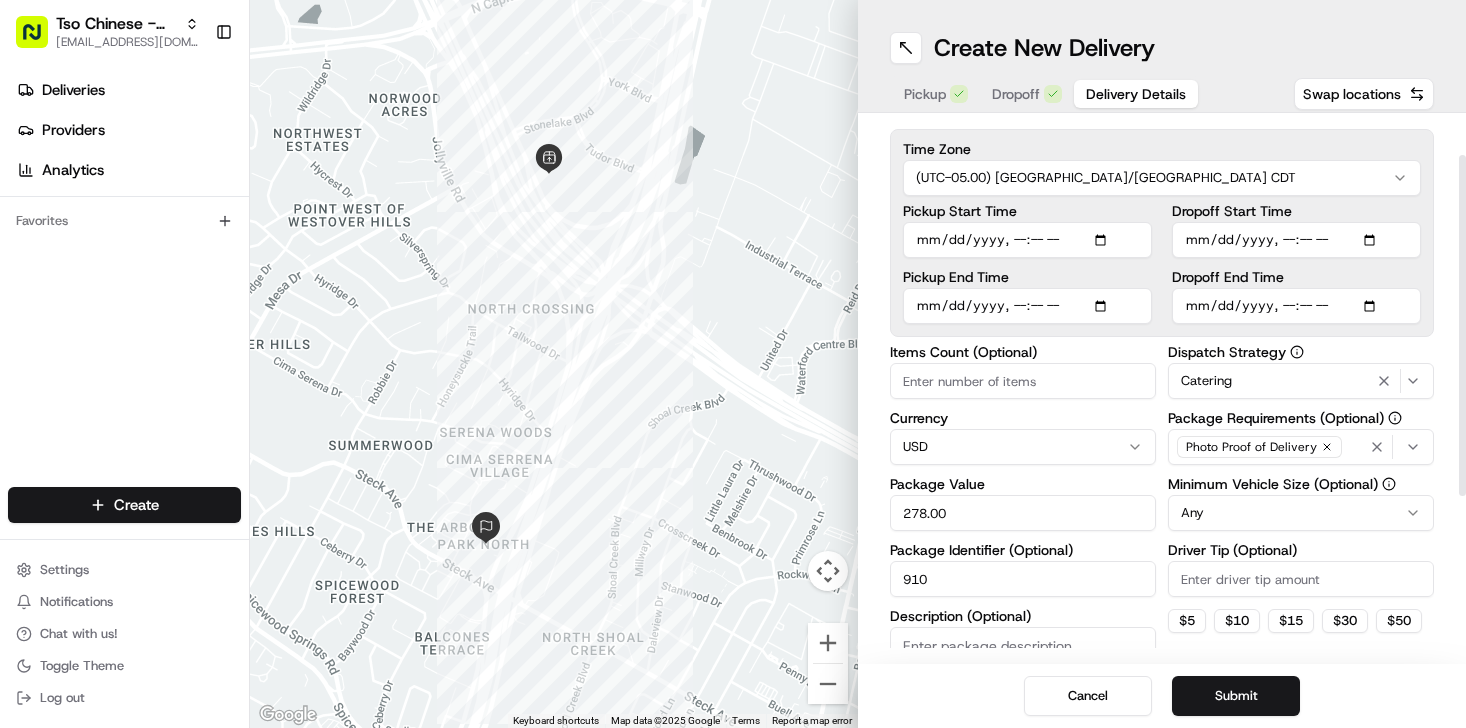 scroll, scrollTop: 88, scrollLeft: 0, axis: vertical 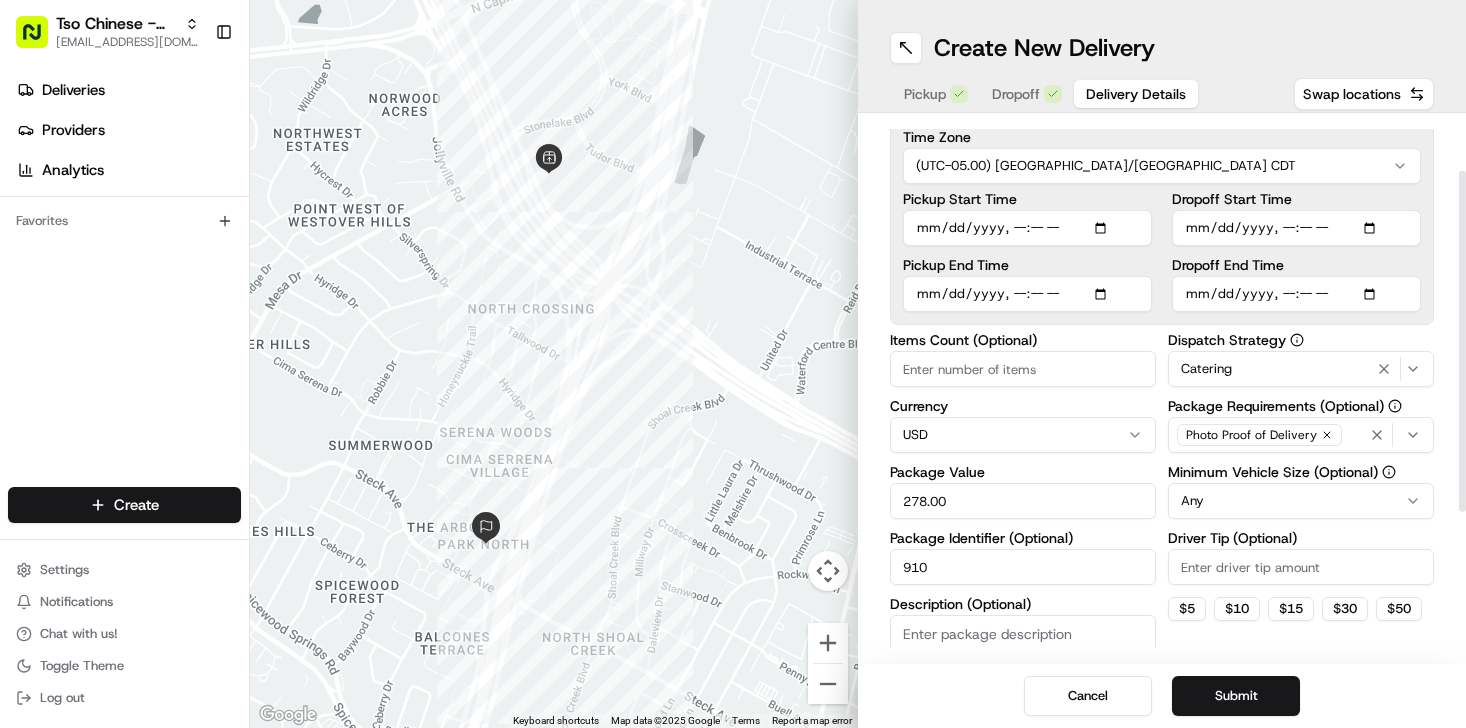 click on "Items Count (Optional)" at bounding box center [1023, 369] 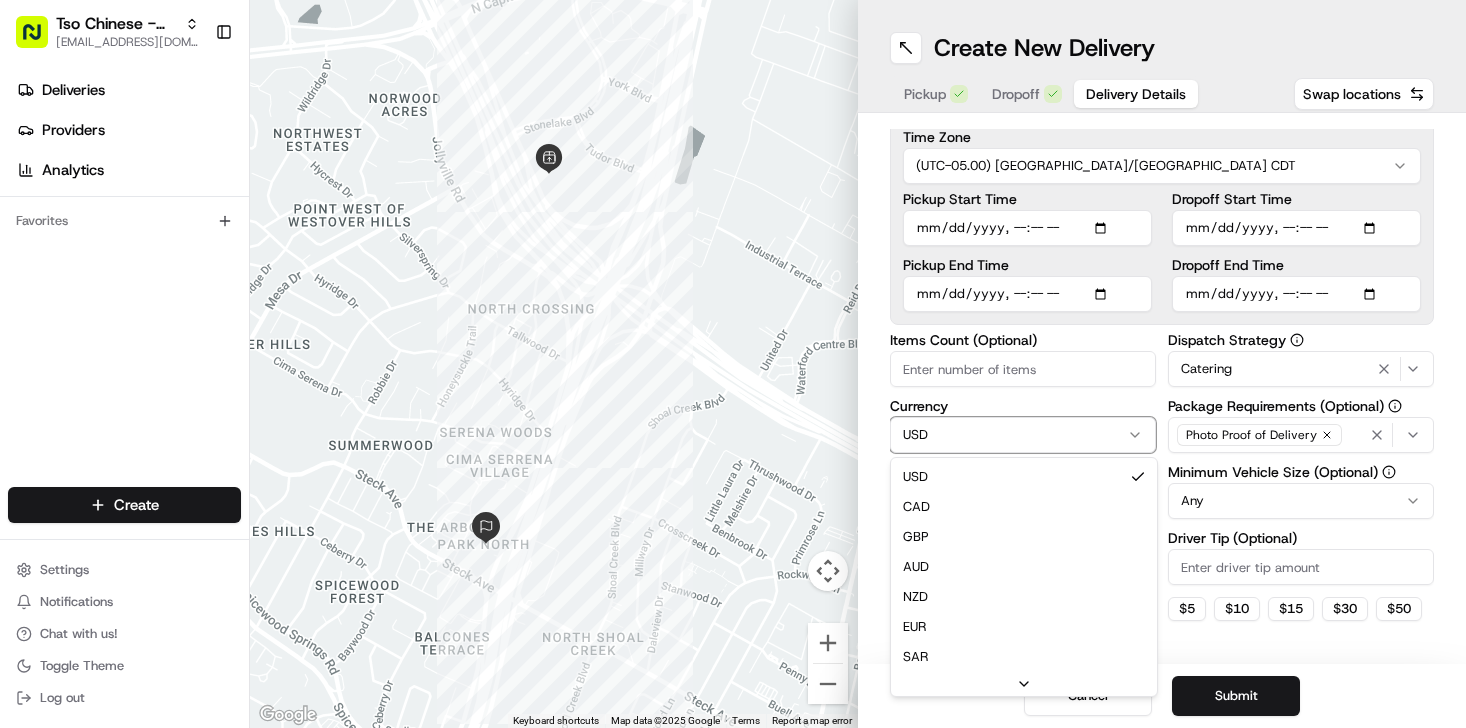 click on "Tso Chinese - Catering chelsea@tsochinese.com Toggle Sidebar Deliveries Providers Analytics Favorites Main Menu Members & Organization Organization Users Roles Preferences Customization Tracking Orchestration Automations Dispatch Strategy Locations Pickup Locations Dropoff Locations Billing Billing Refund Requests Integrations Notification Triggers Webhooks API Keys Request Logs Create Settings Notifications Chat with us! Toggle Theme Log out ← Move left → Move right ↑ Move up ↓ Move down + Zoom in - Zoom out Home Jump left by 75% End Jump right by 75% Page Up Jump up by 75% Page Down Jump down by 75% Keyboard shortcuts Map Data Map data ©2025 Google Map data ©2025 Google 200 m  Click to toggle between metric and imperial units Terms Report a map error Create New Delivery Pickup Dropoff Delivery Details Swap locations Delivery Details now scheduled Time Zone (UTC-05.00) America/Chicago CDT Pickup Start Time Pickup End Time Dropoff Start Time Dropoff End Time Items Count (Optional) $" at bounding box center [733, 364] 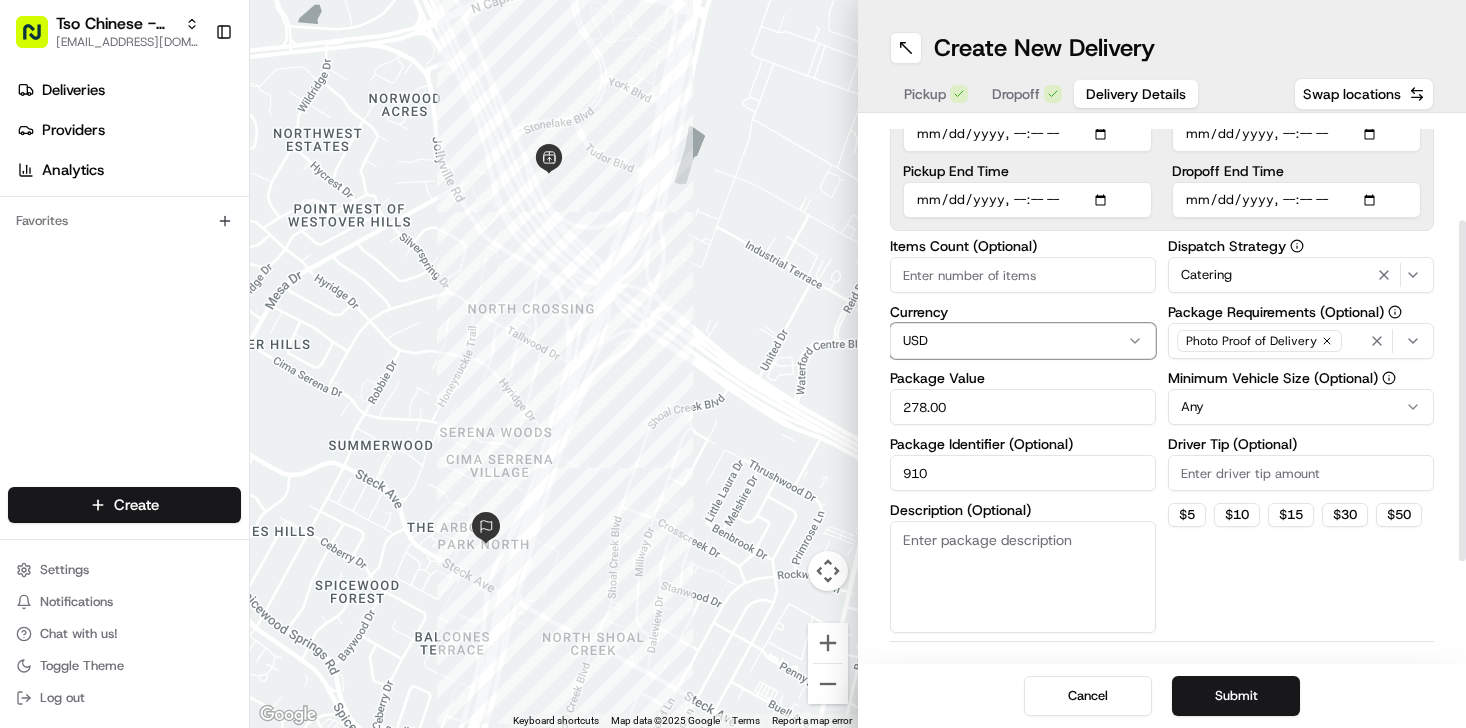 scroll, scrollTop: 194, scrollLeft: 0, axis: vertical 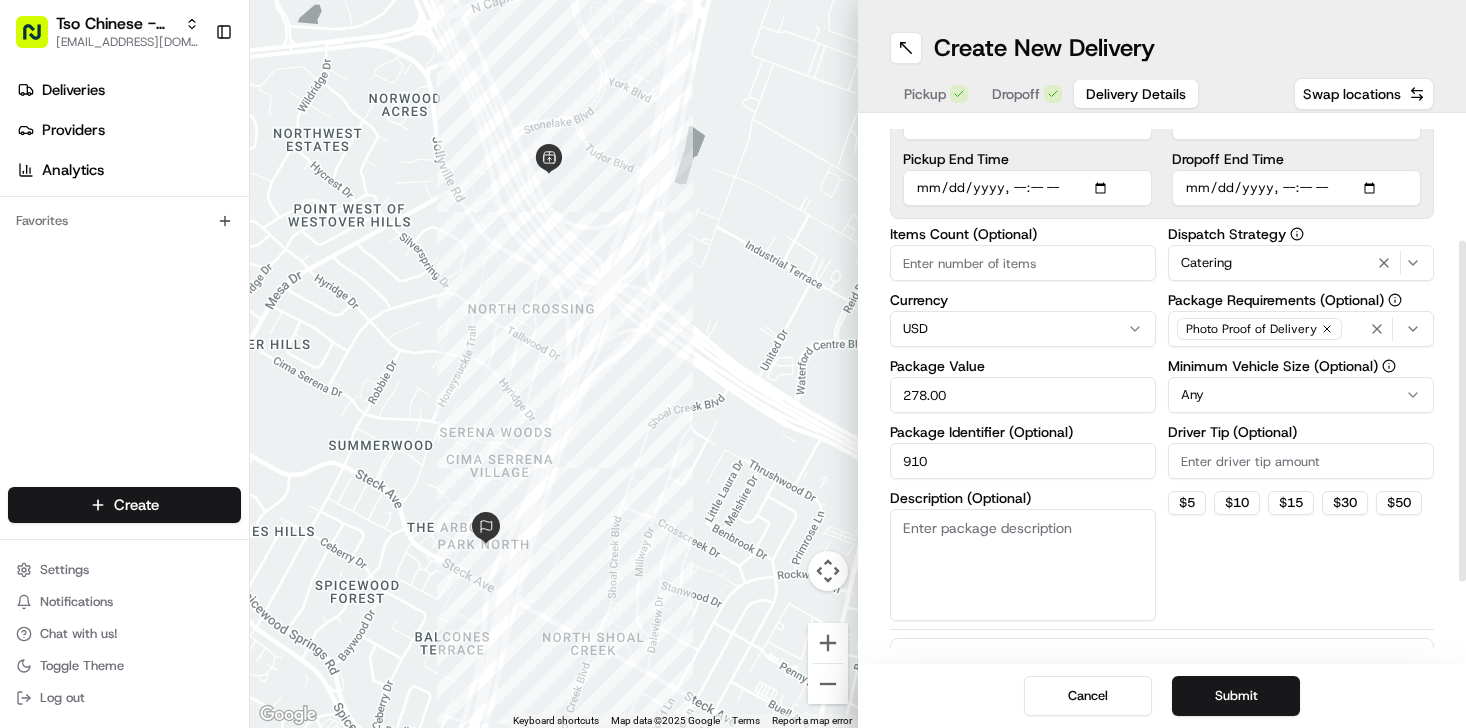 click on "Tso Chinese - Catering chelsea@tsochinese.com Toggle Sidebar Deliveries Providers Analytics Favorites Main Menu Members & Organization Organization Users Roles Preferences Customization Tracking Orchestration Automations Dispatch Strategy Locations Pickup Locations Dropoff Locations Billing Billing Refund Requests Integrations Notification Triggers Webhooks API Keys Request Logs Create Settings Notifications Chat with us! Toggle Theme Log out ← Move left → Move right ↑ Move up ↓ Move down + Zoom in - Zoom out Home Jump left by 75% End Jump right by 75% Page Up Jump up by 75% Page Down Jump down by 75% Keyboard shortcuts Map Data Map data ©2025 Google Map data ©2025 Google 200 m  Click to toggle between metric and imperial units Terms Report a map error Create New Delivery Pickup Dropoff Delivery Details Swap locations Delivery Details now scheduled Time Zone (UTC-05.00) America/Chicago CDT Pickup Start Time Pickup End Time Dropoff Start Time Dropoff End Time Items Count (Optional) $" at bounding box center (733, 364) 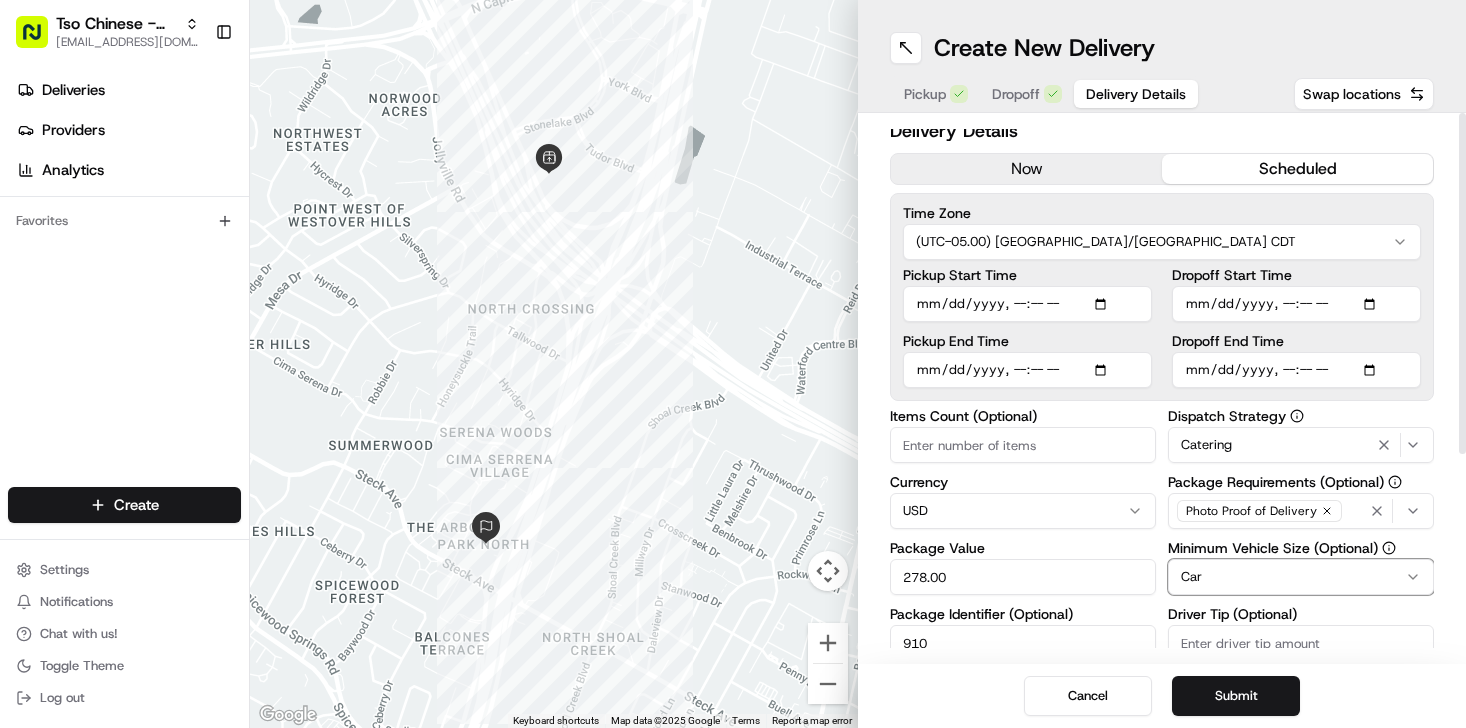 scroll, scrollTop: 0, scrollLeft: 0, axis: both 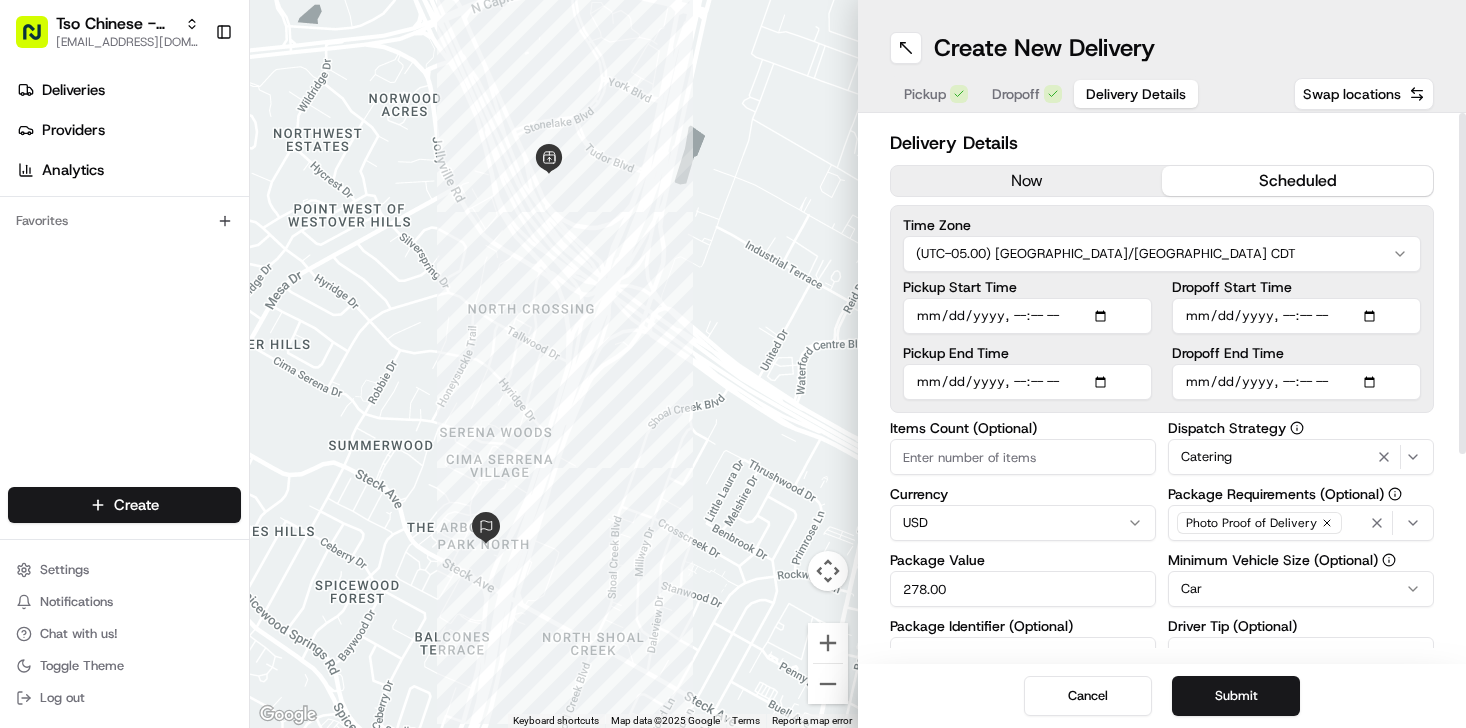 click on "Pickup Start Time" at bounding box center [1027, 316] 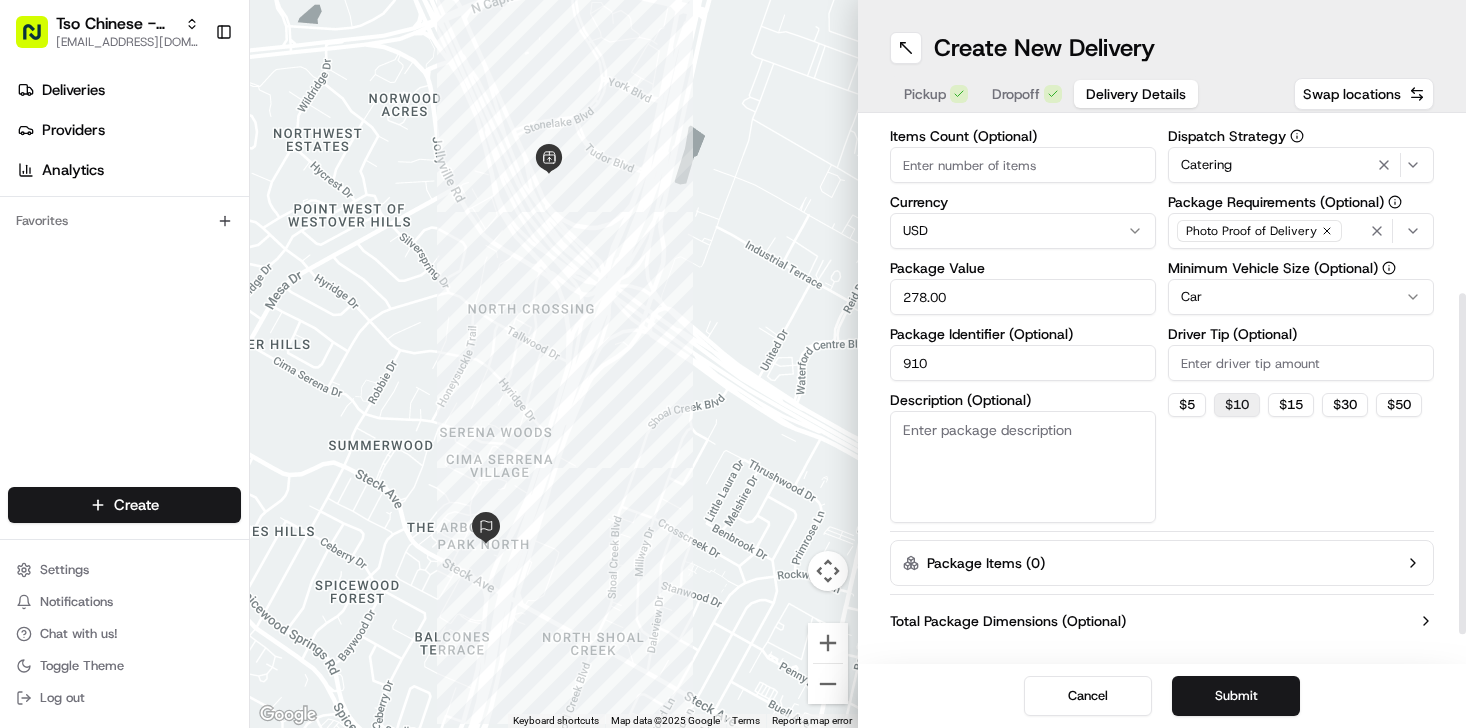 scroll, scrollTop: 319, scrollLeft: 0, axis: vertical 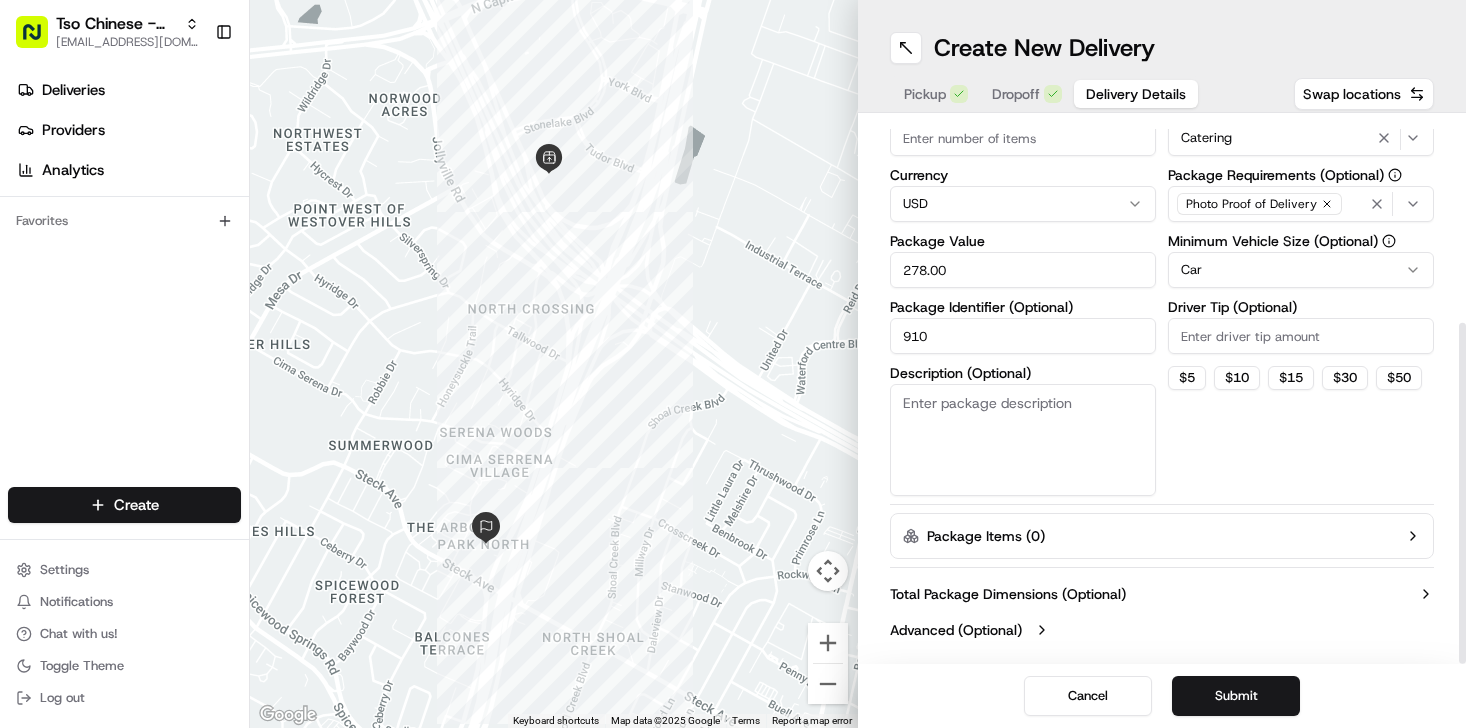 click on "Description (Optional)" at bounding box center (1023, 440) 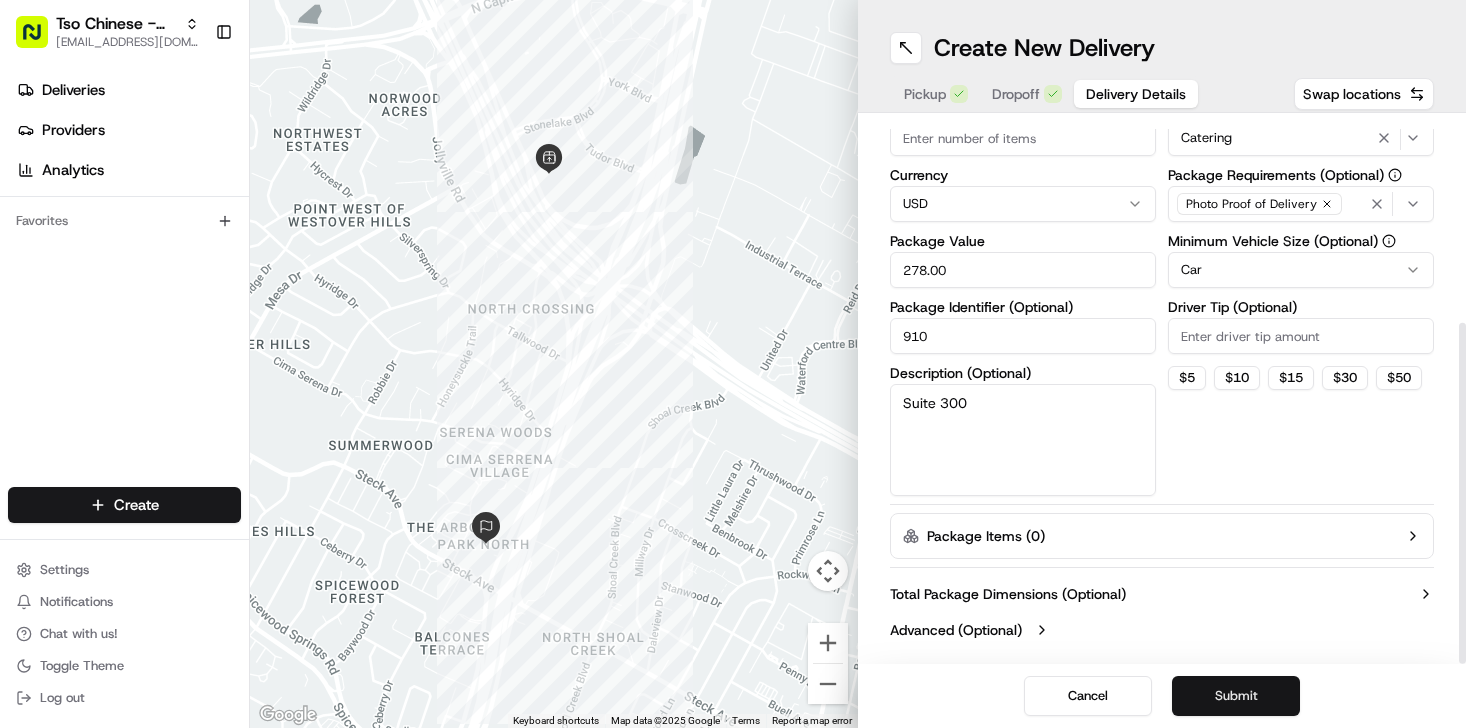 type on "Suite 300" 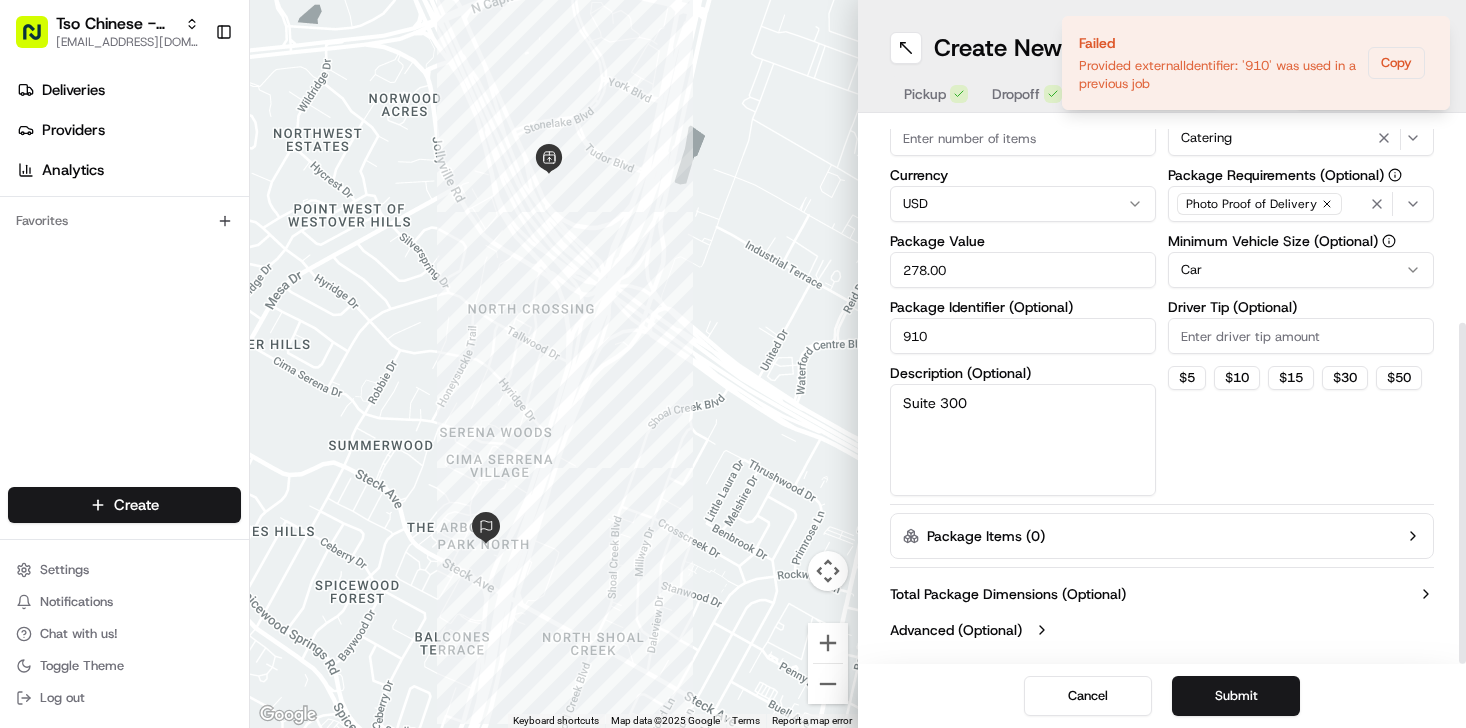 click on "278.00" at bounding box center (1023, 270) 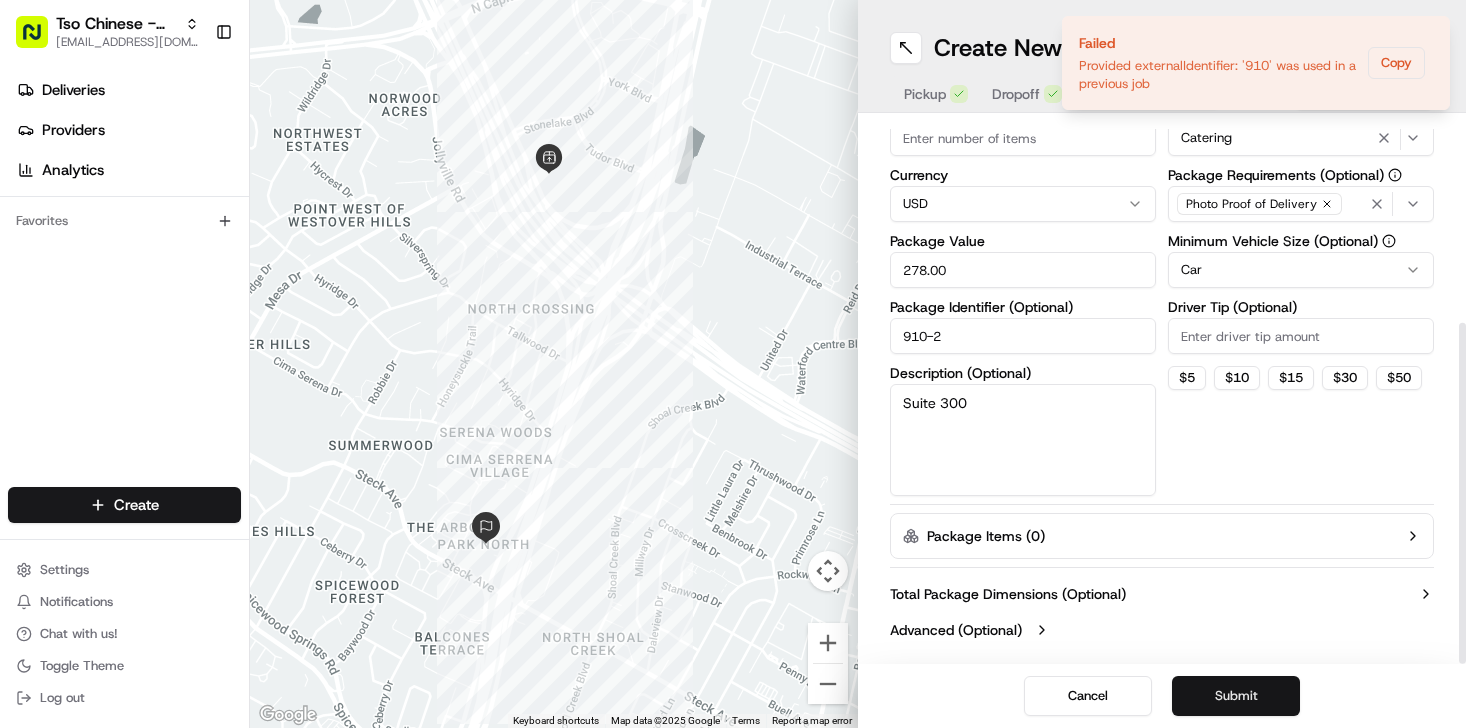 type on "910-2" 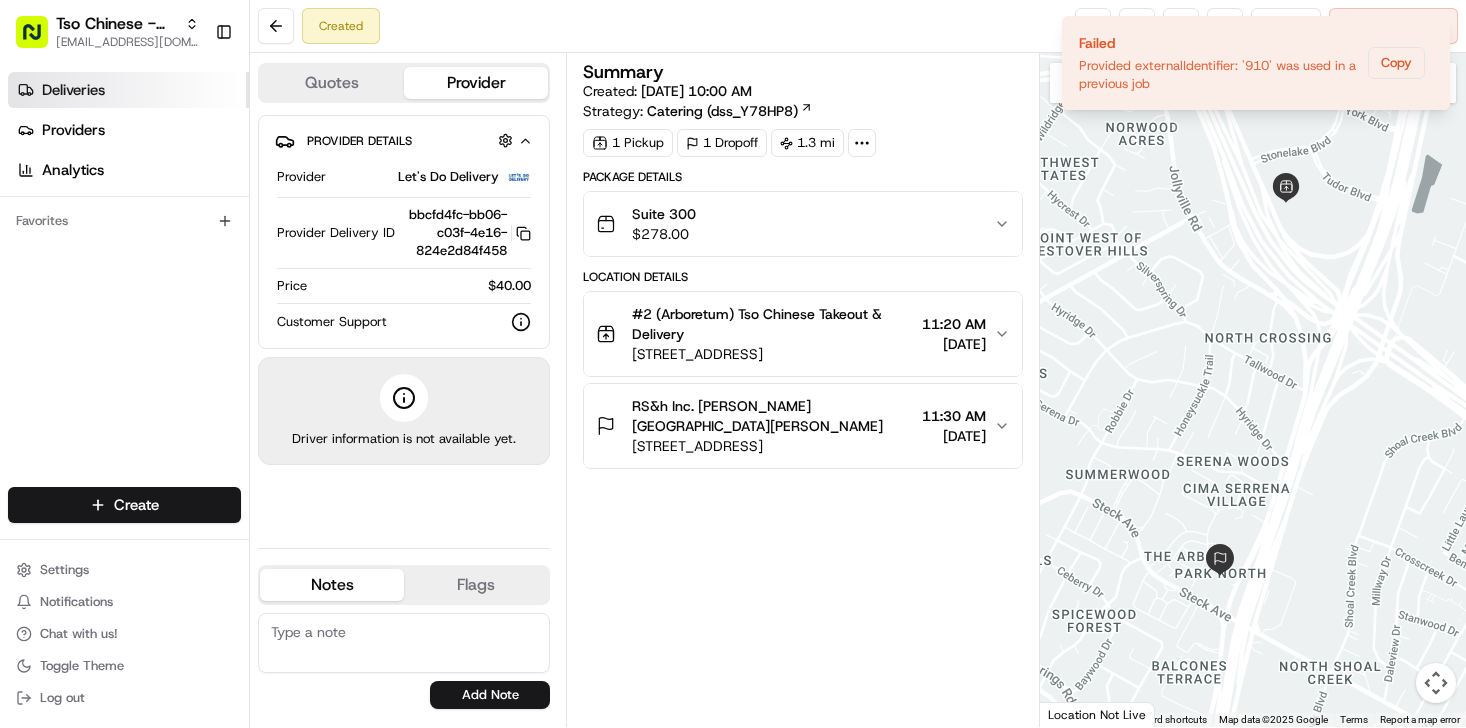 click on "Deliveries" at bounding box center (128, 90) 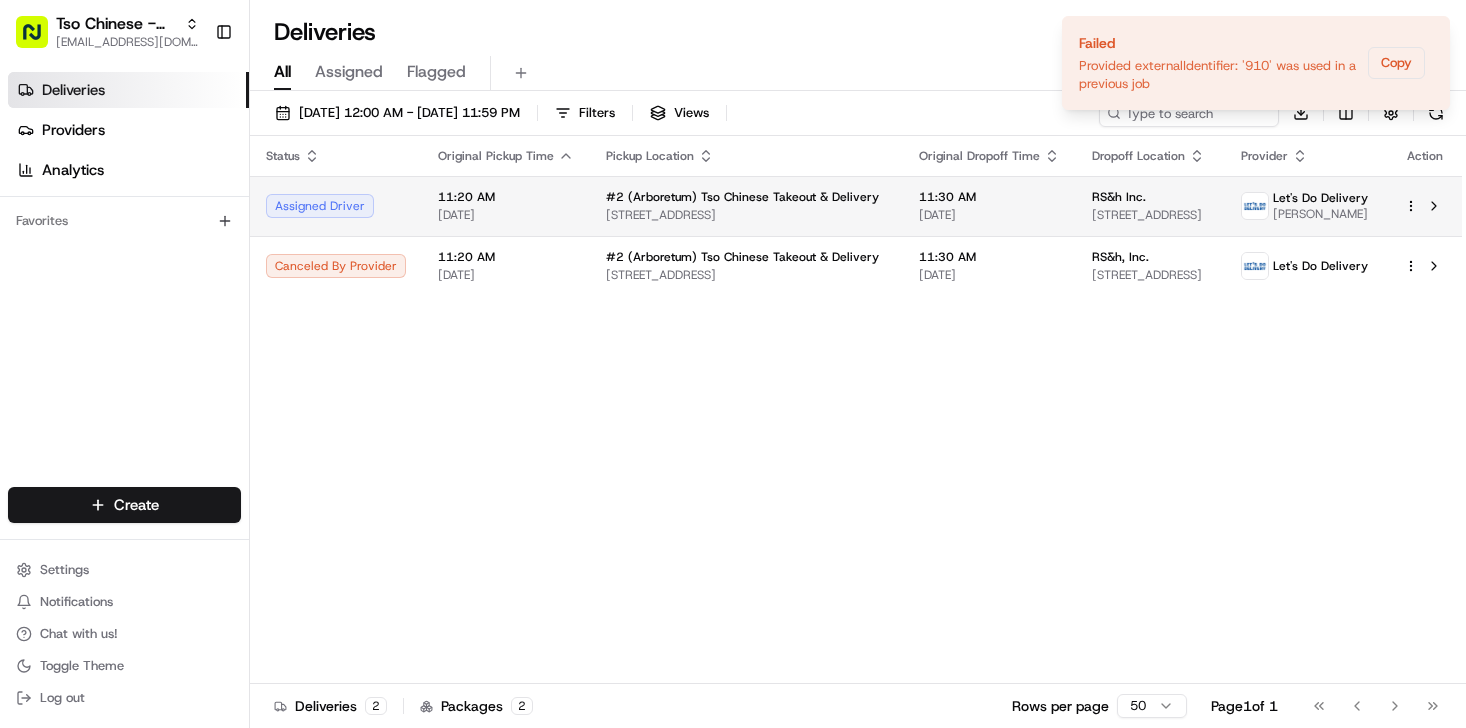 click on "11:20 AM [DATE]" at bounding box center (506, 206) 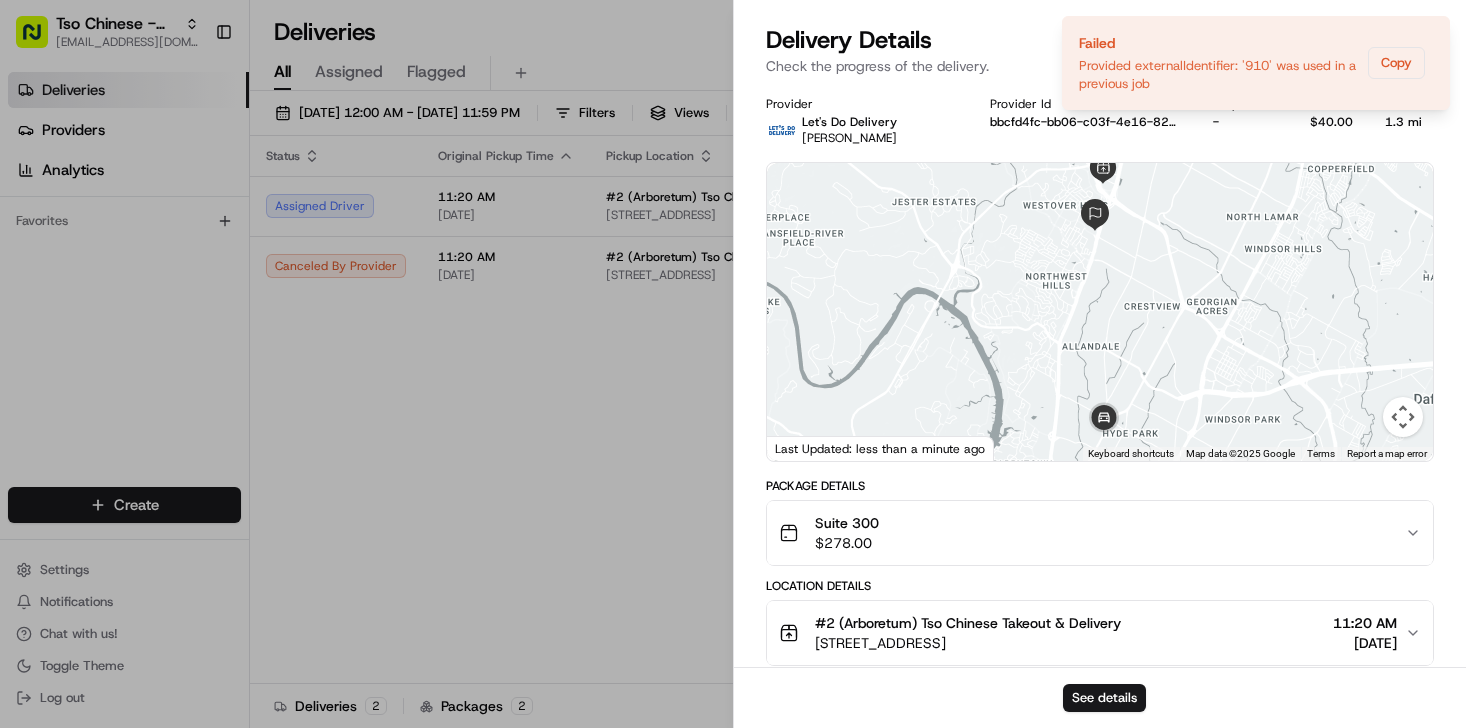 click on "Delivery Details Assigned Driver" at bounding box center [1100, 40] 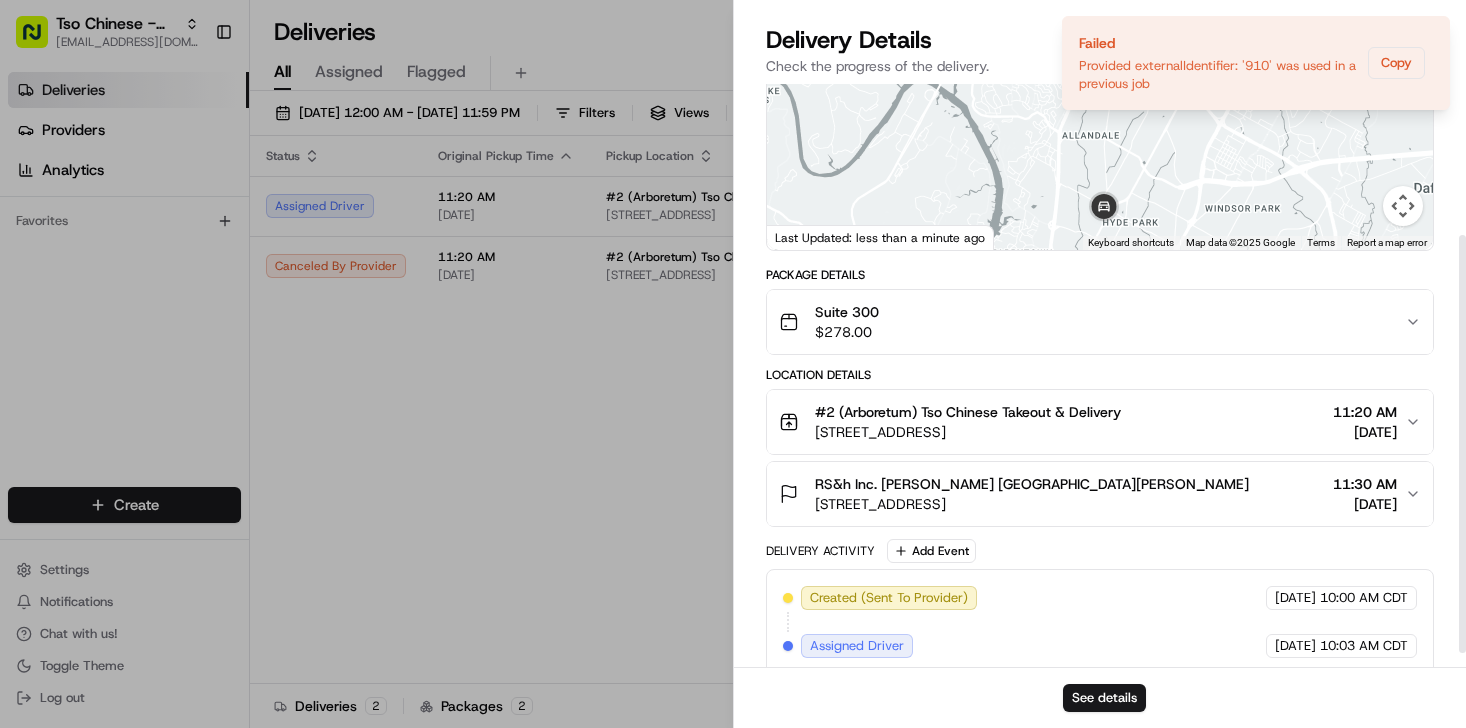 scroll, scrollTop: 231, scrollLeft: 0, axis: vertical 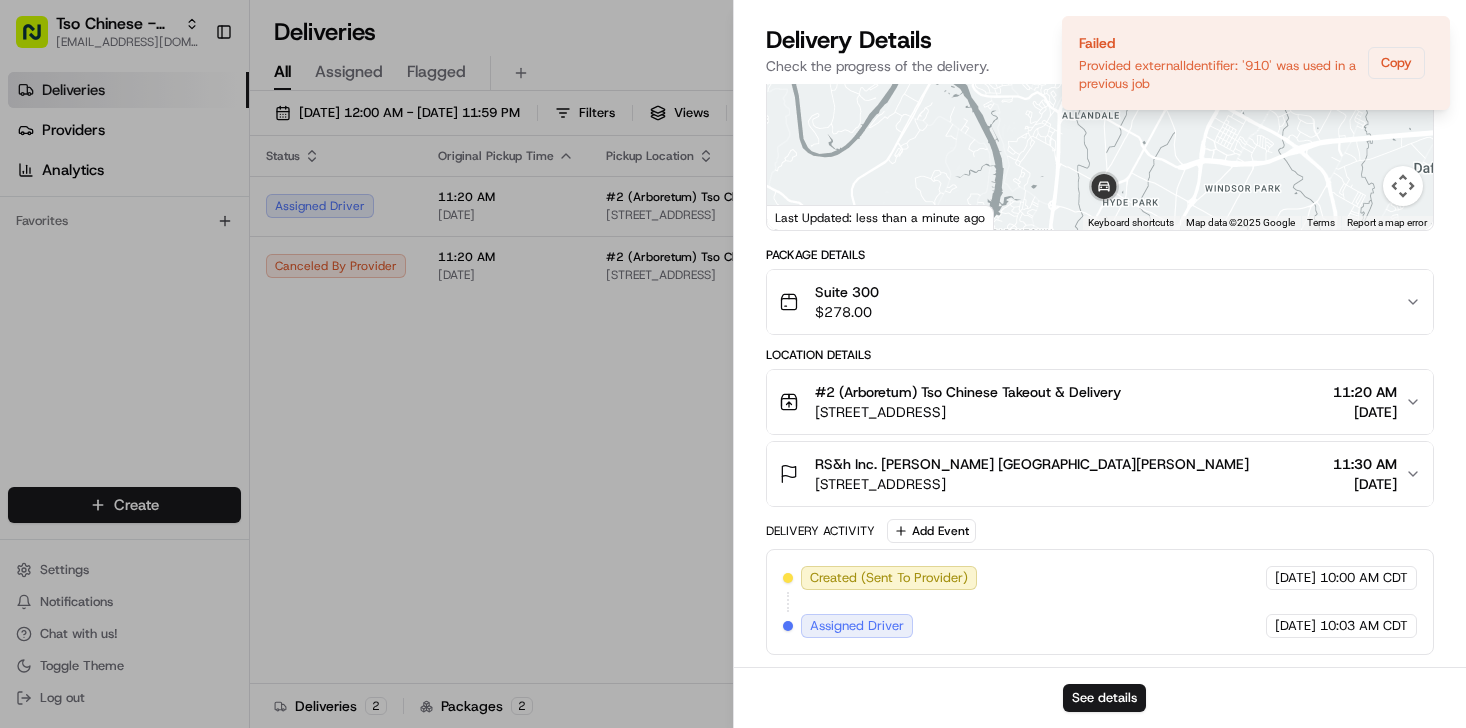 click on "Delivery Details Assigned Driver" at bounding box center [1100, 40] 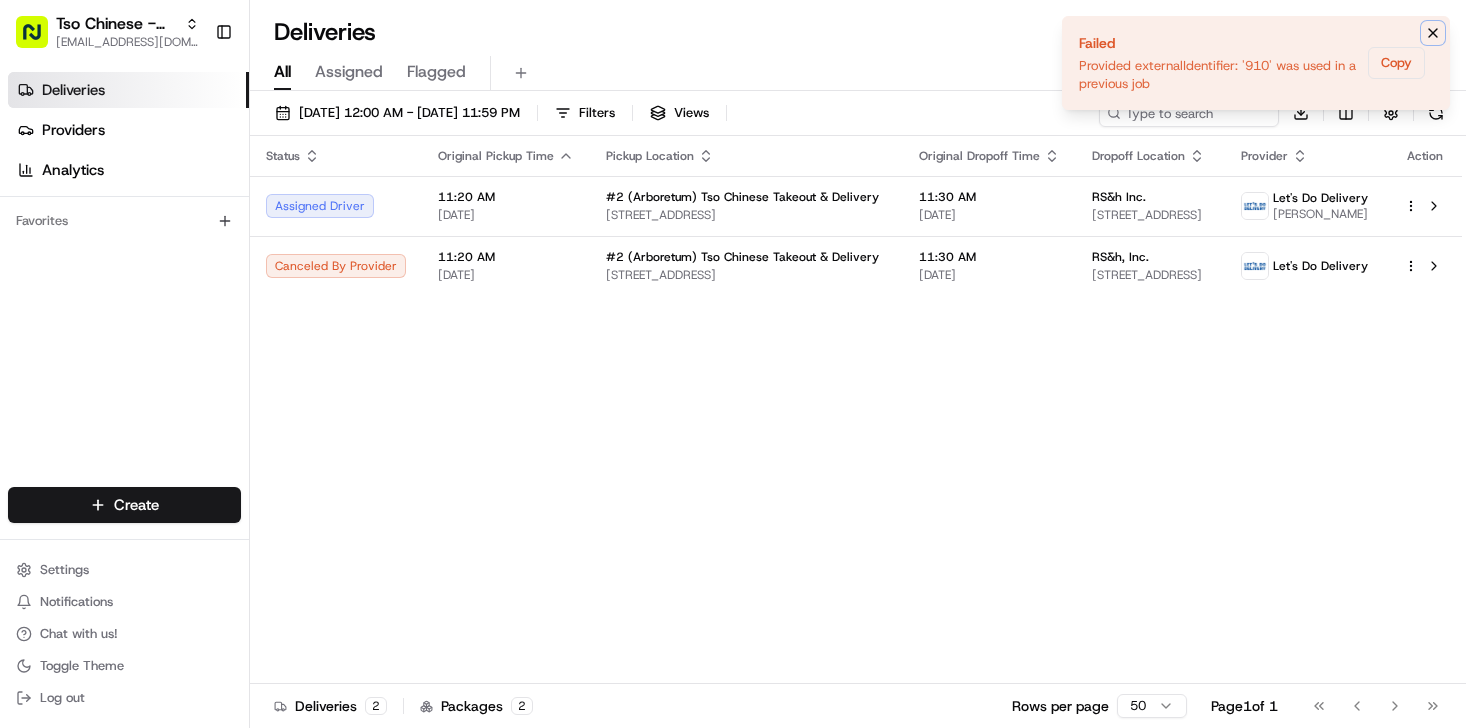 click 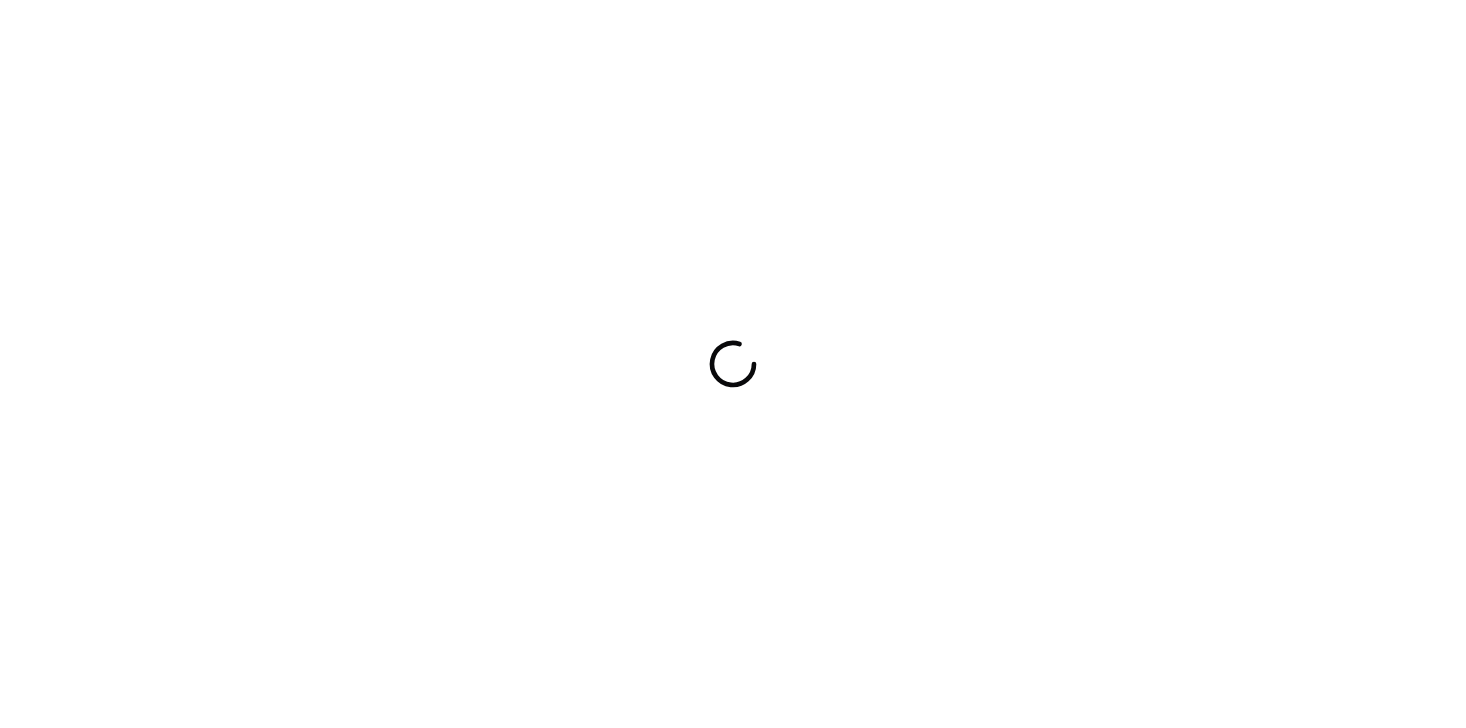 scroll, scrollTop: 0, scrollLeft: 0, axis: both 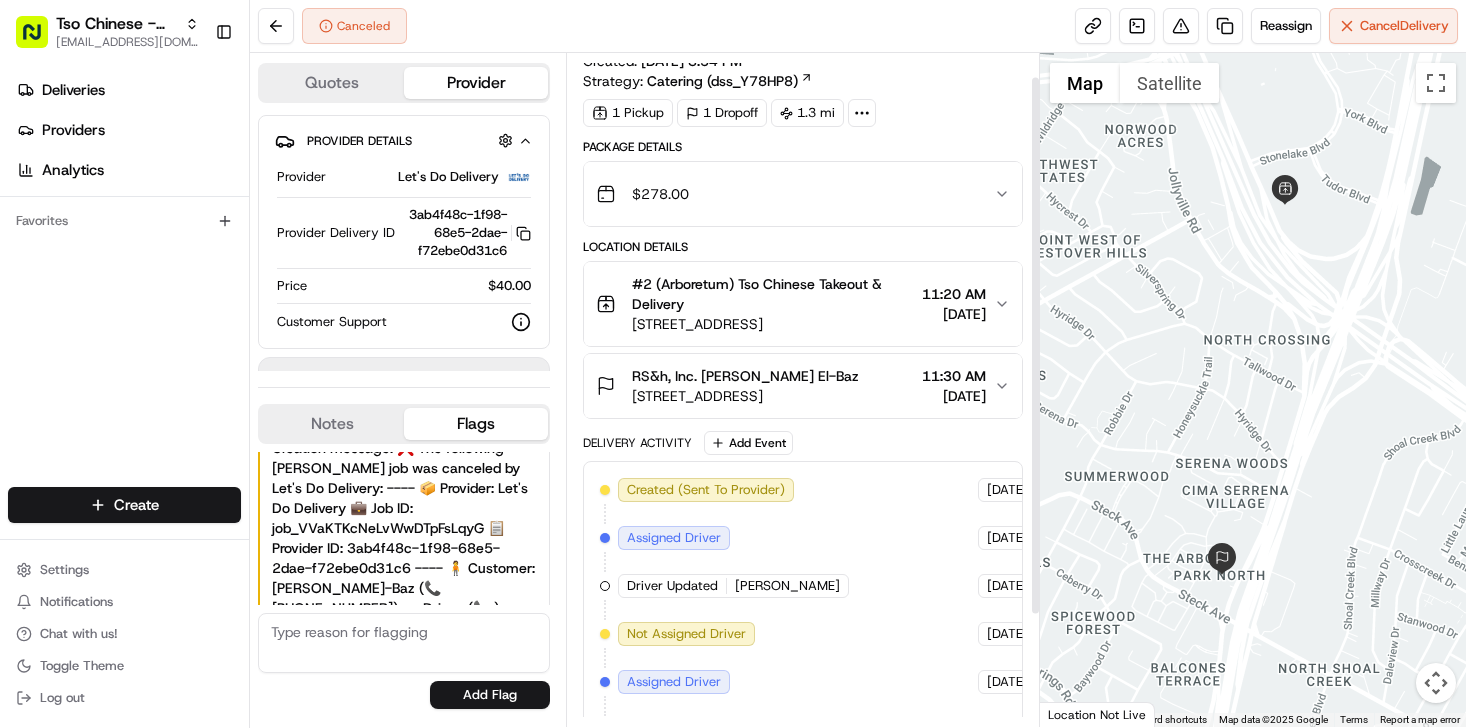 click on "RS&h, Inc. [PERSON_NAME] El-Baz" at bounding box center [745, 376] 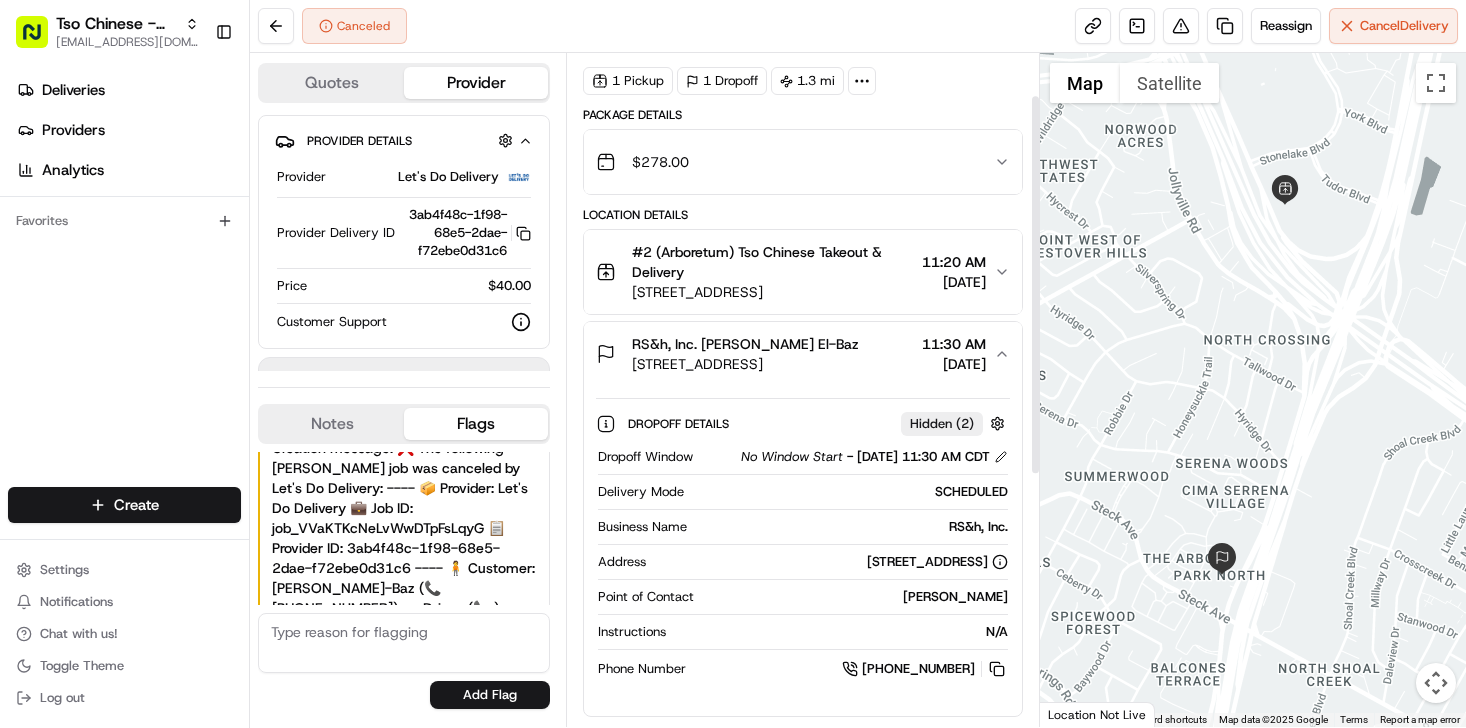 scroll, scrollTop: 0, scrollLeft: 0, axis: both 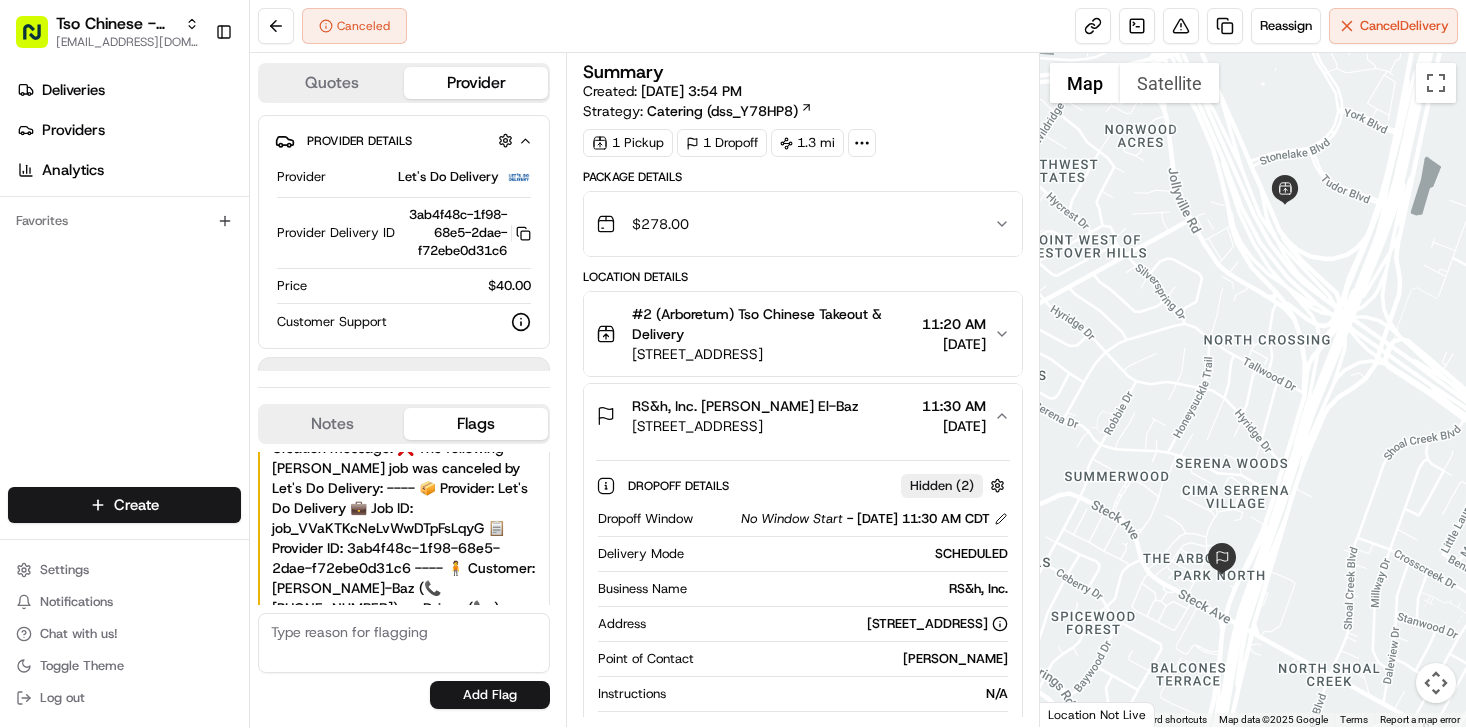 click on "#2 (Arboretum) Tso Chinese Takeout & Delivery" at bounding box center [773, 324] 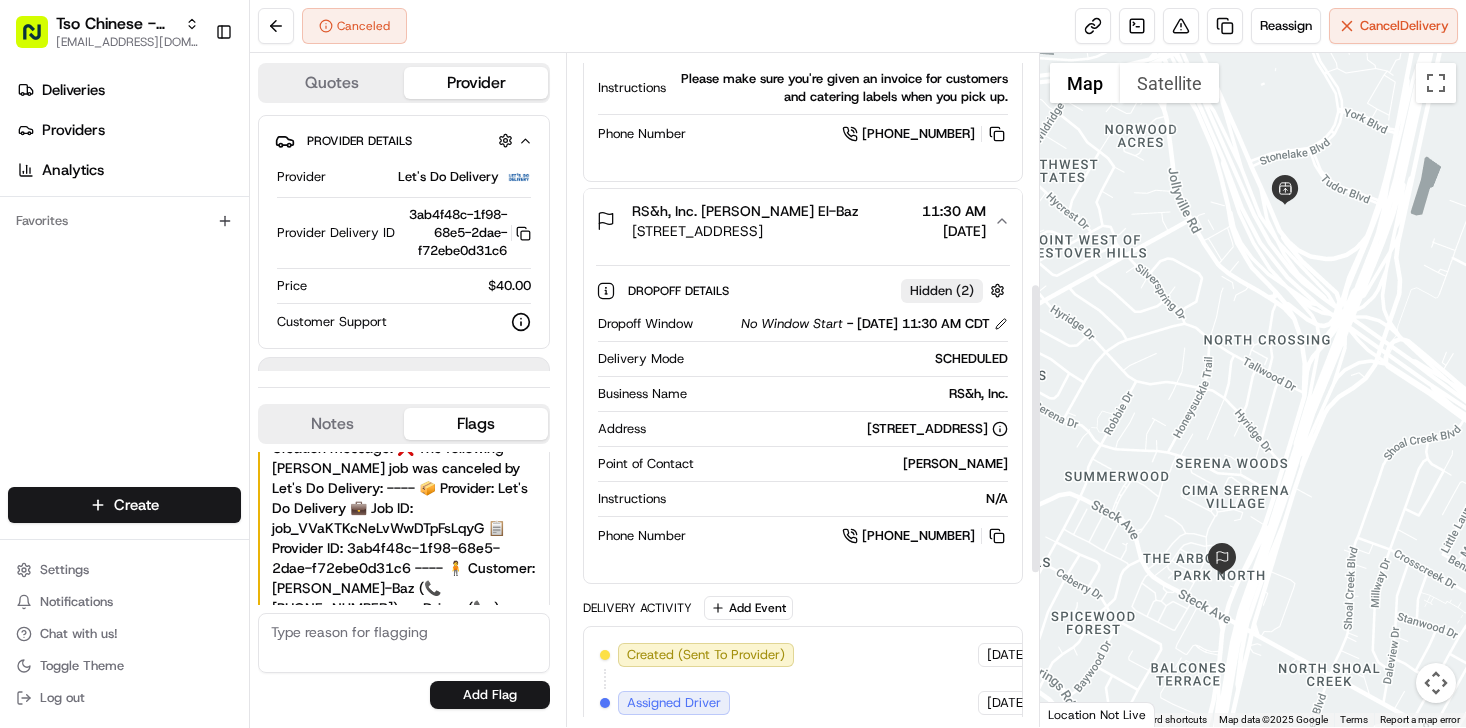 scroll, scrollTop: 544, scrollLeft: 0, axis: vertical 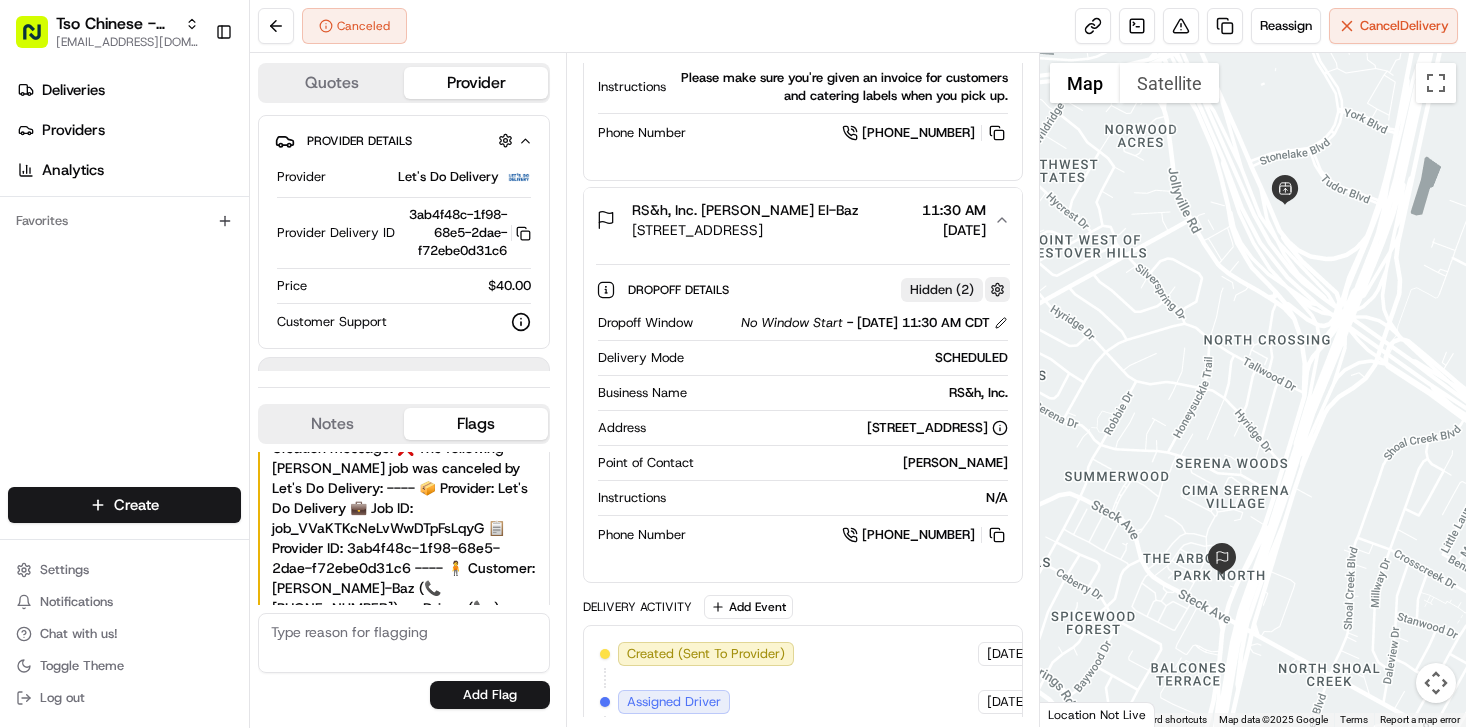 click at bounding box center [997, 289] 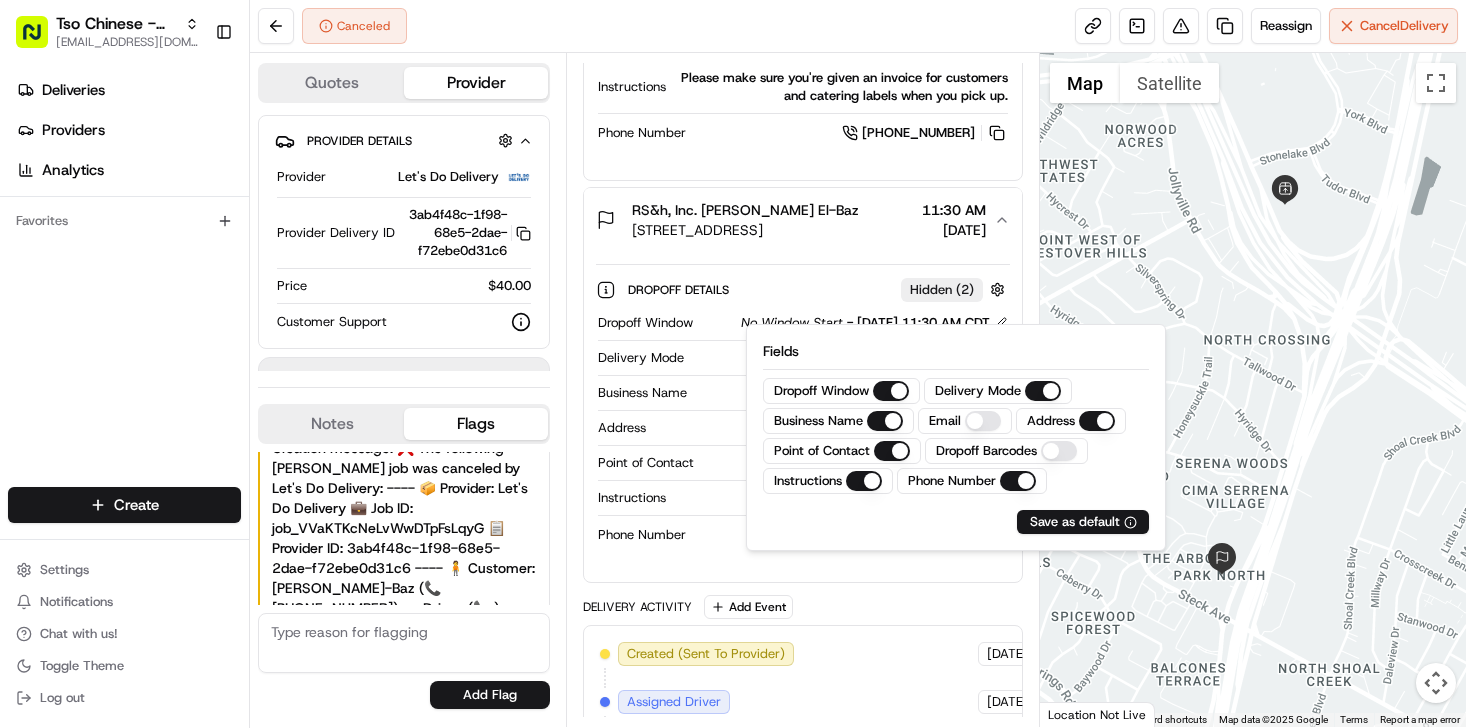 click on "Fields" at bounding box center (956, 351) 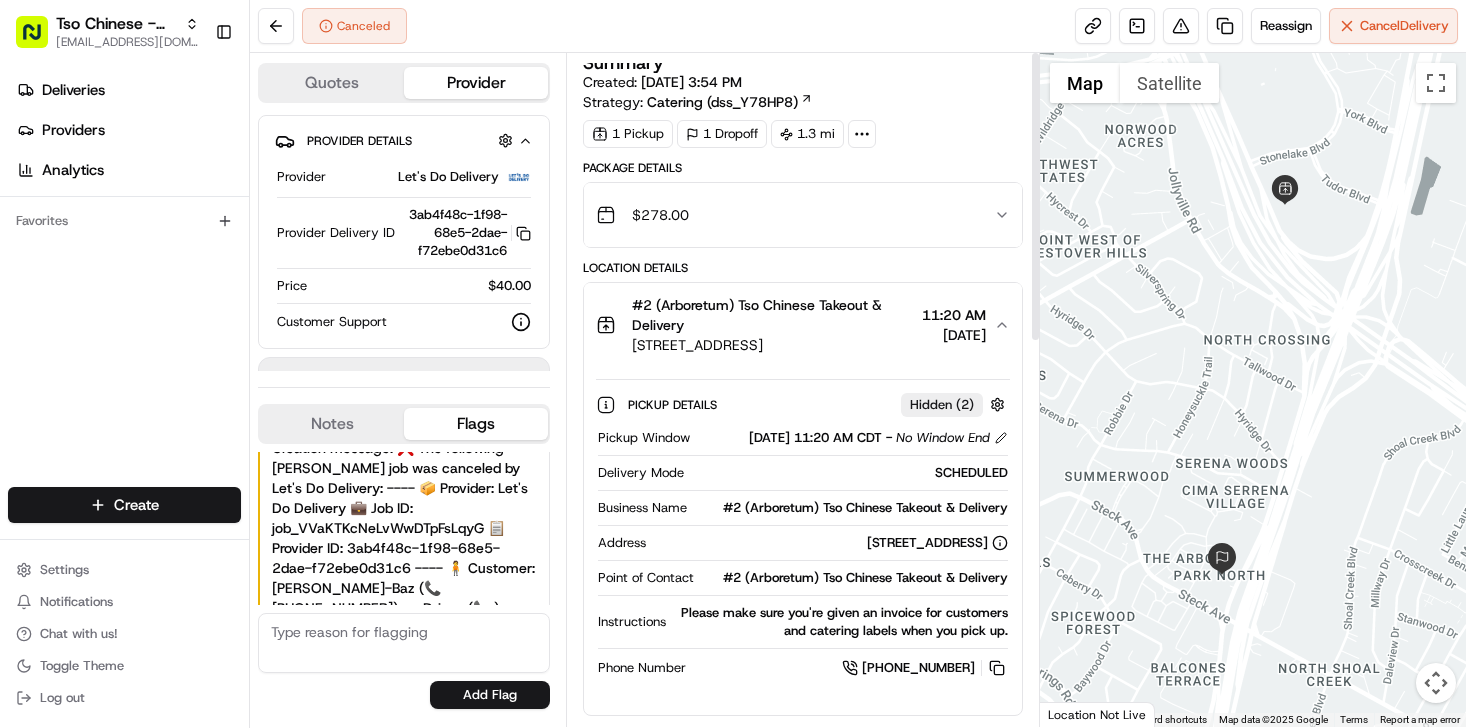 scroll, scrollTop: 0, scrollLeft: 0, axis: both 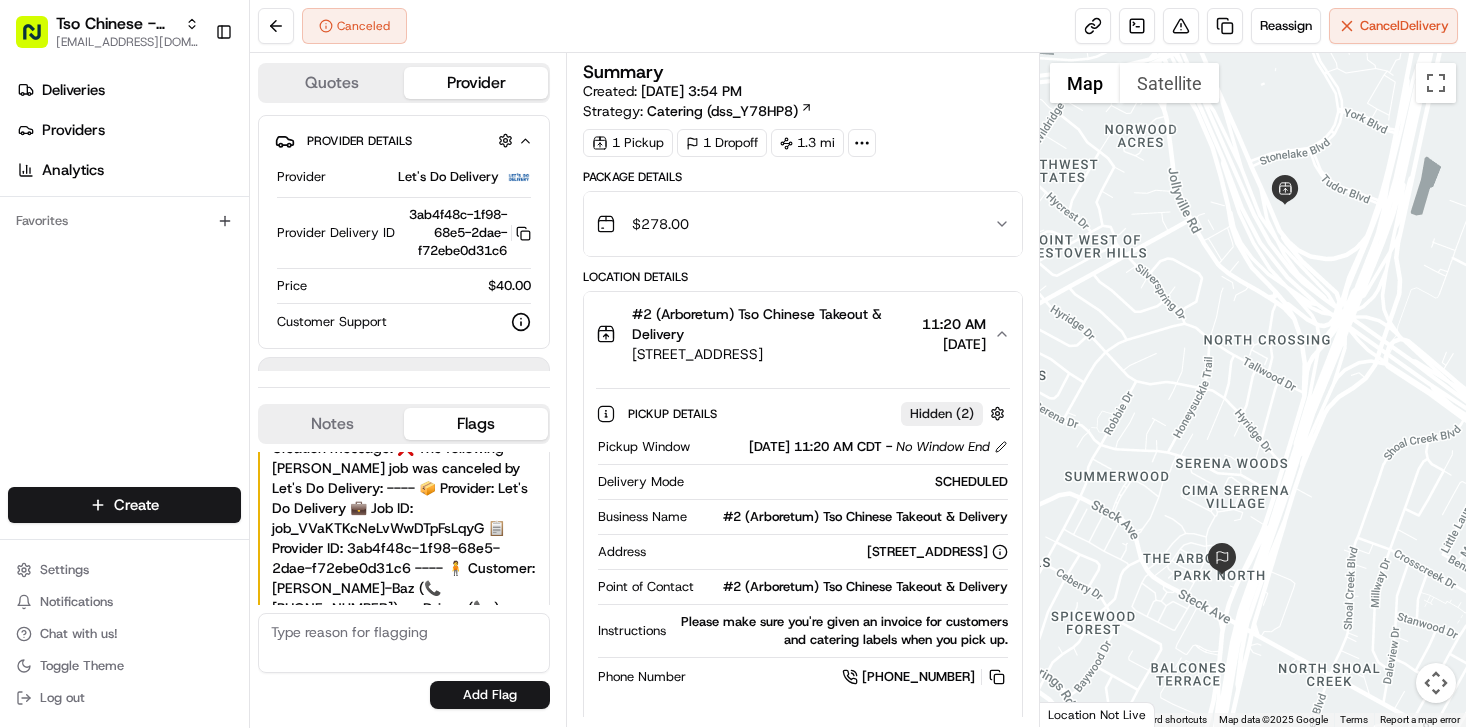 click 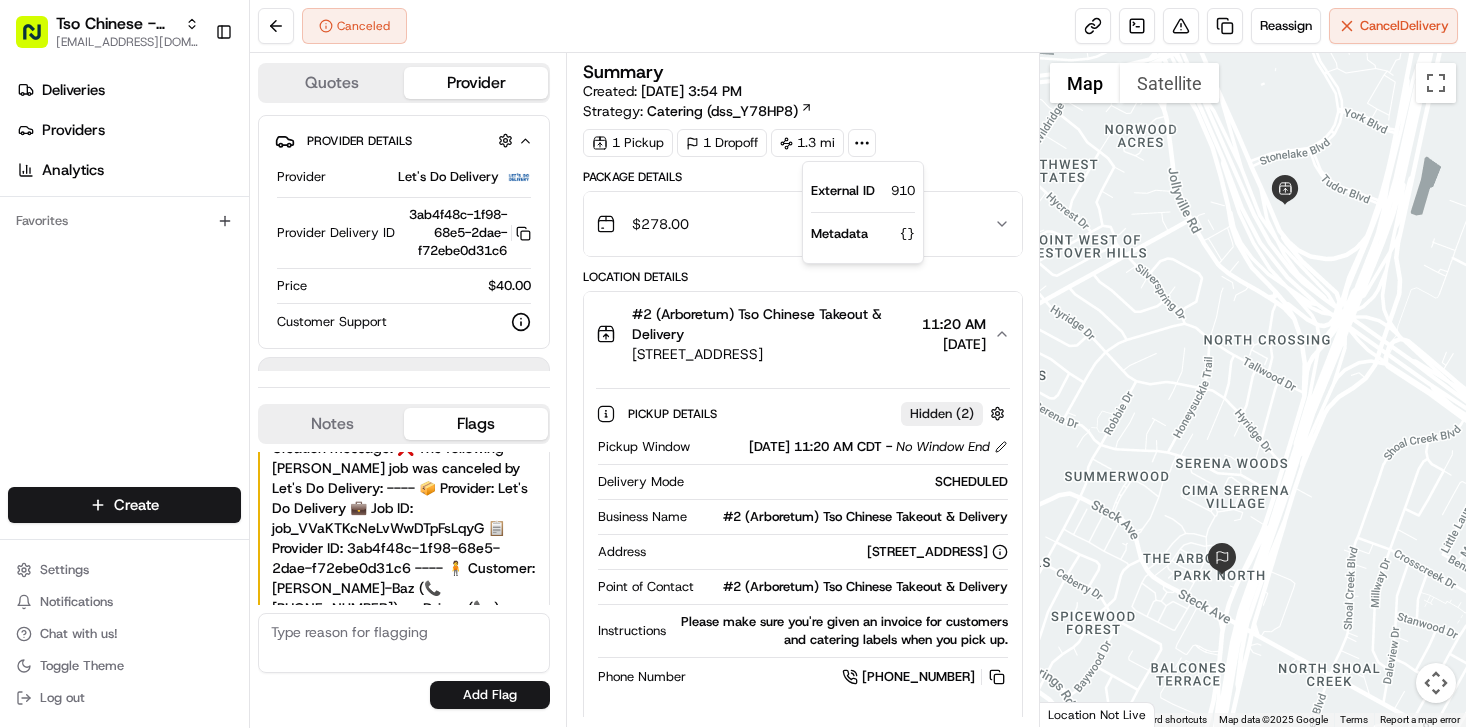 click on "1   Pickup 1   Dropoff 1.3 mi" at bounding box center [803, 143] 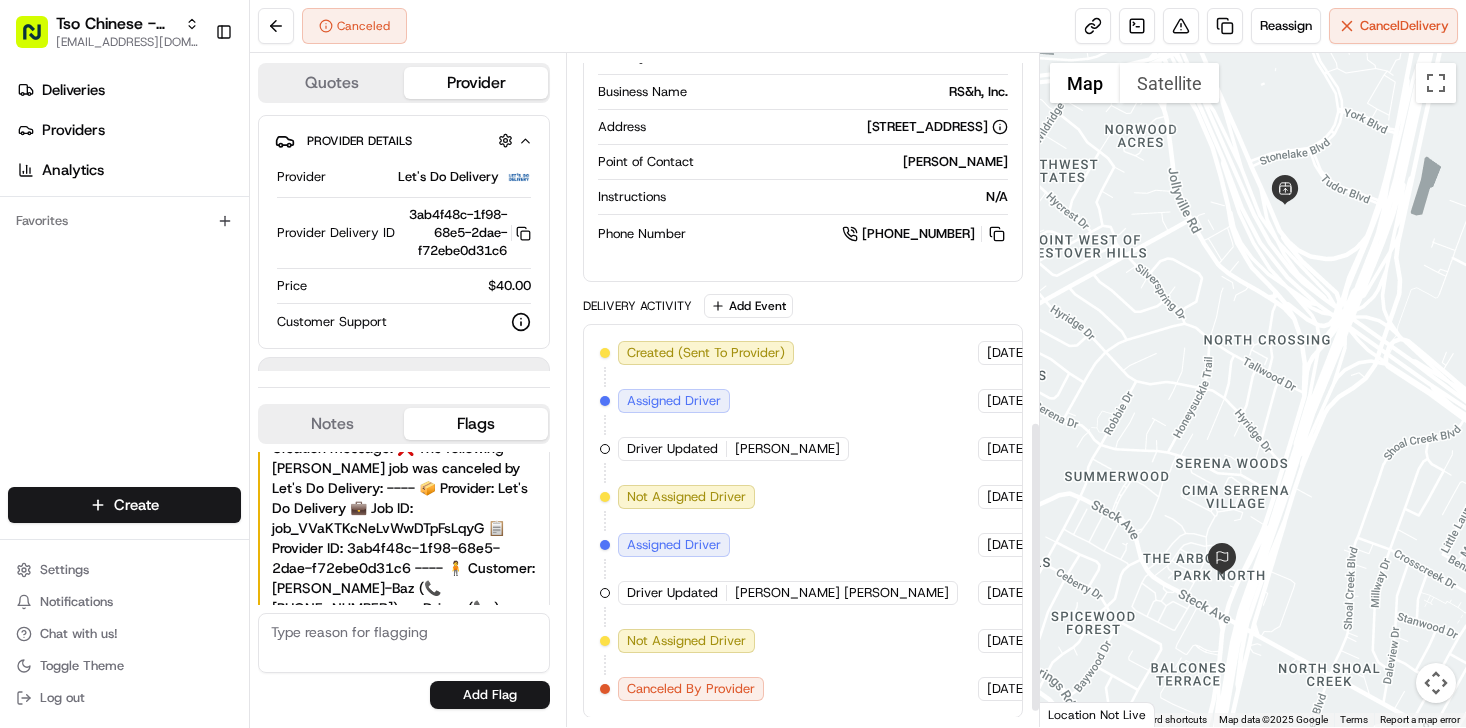 scroll, scrollTop: 882, scrollLeft: 0, axis: vertical 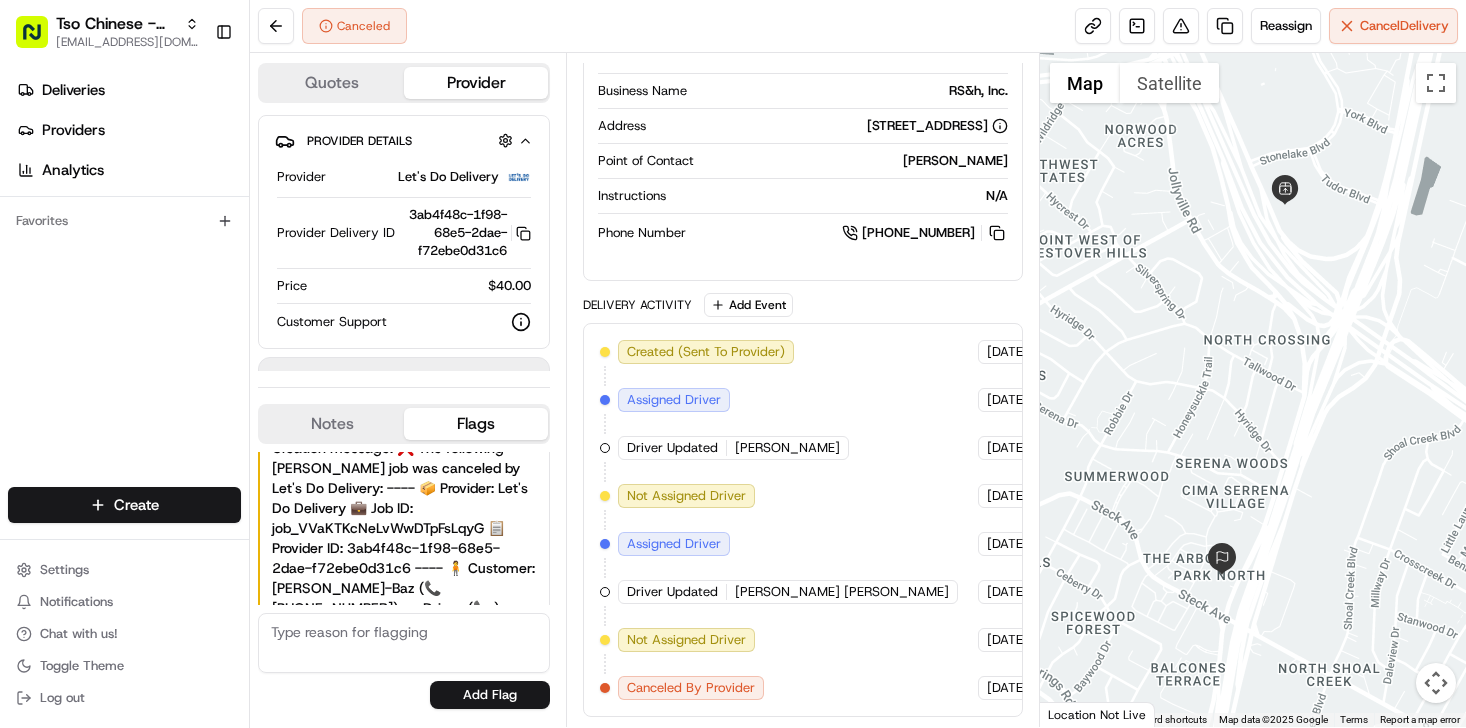 click on "Canceled By Provider" at bounding box center (691, 688) 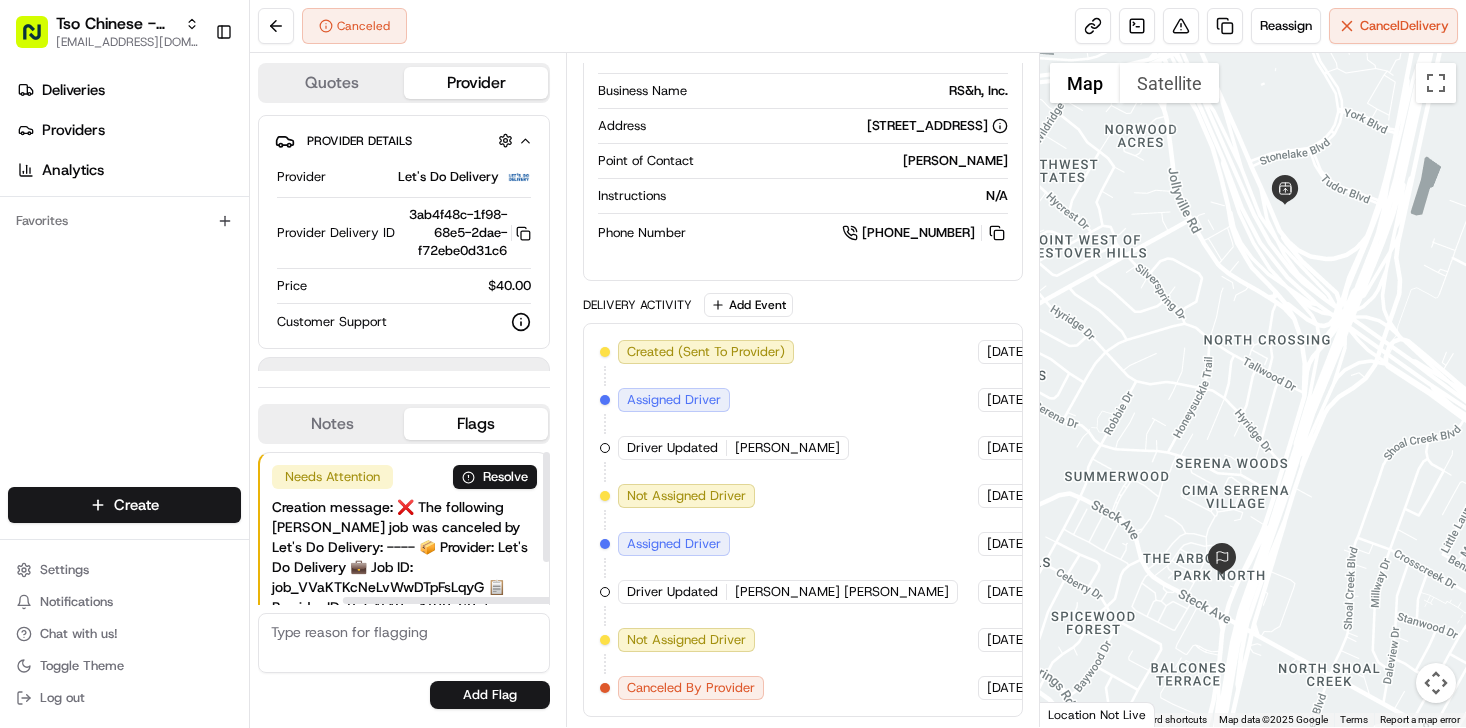 scroll, scrollTop: 0, scrollLeft: 0, axis: both 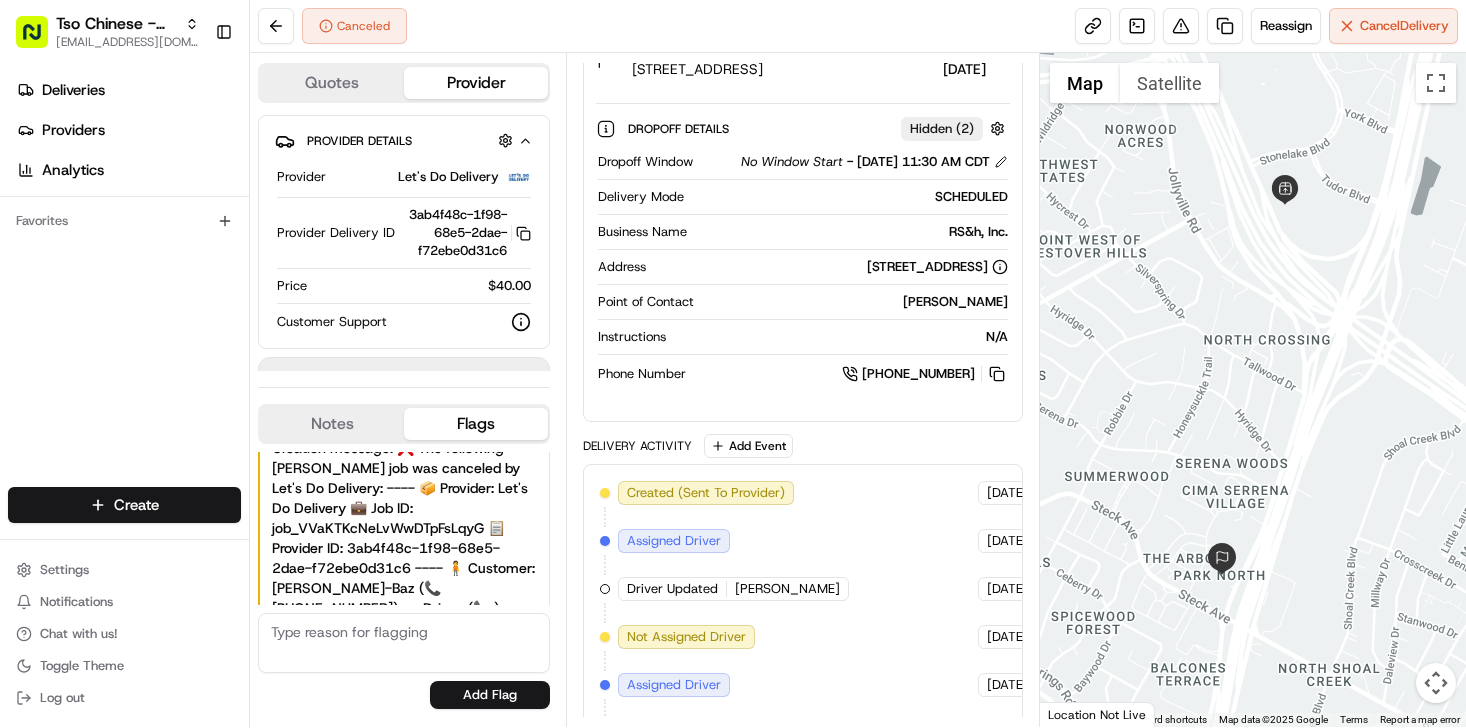 click at bounding box center (404, 643) 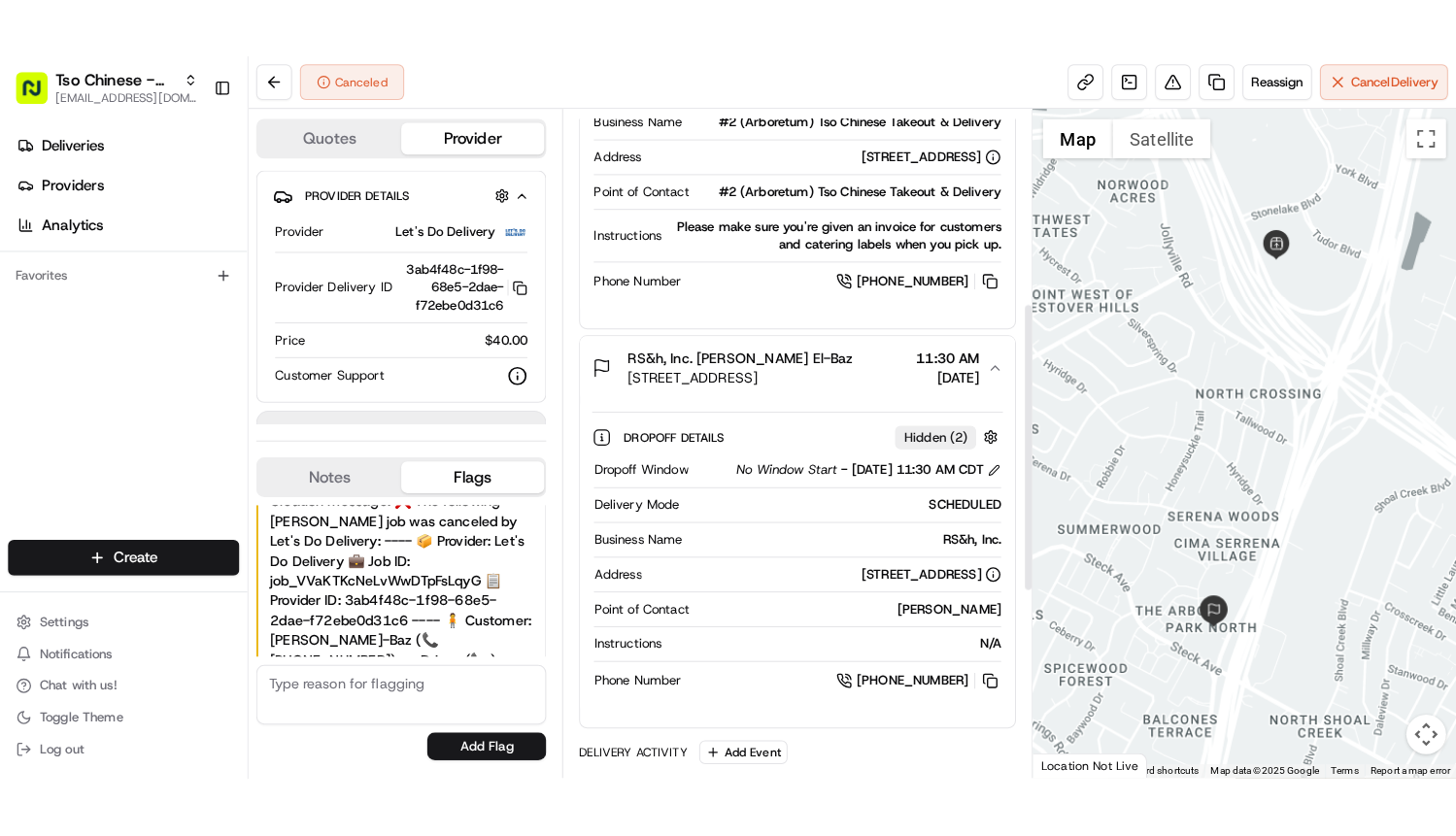 scroll, scrollTop: 435, scrollLeft: 0, axis: vertical 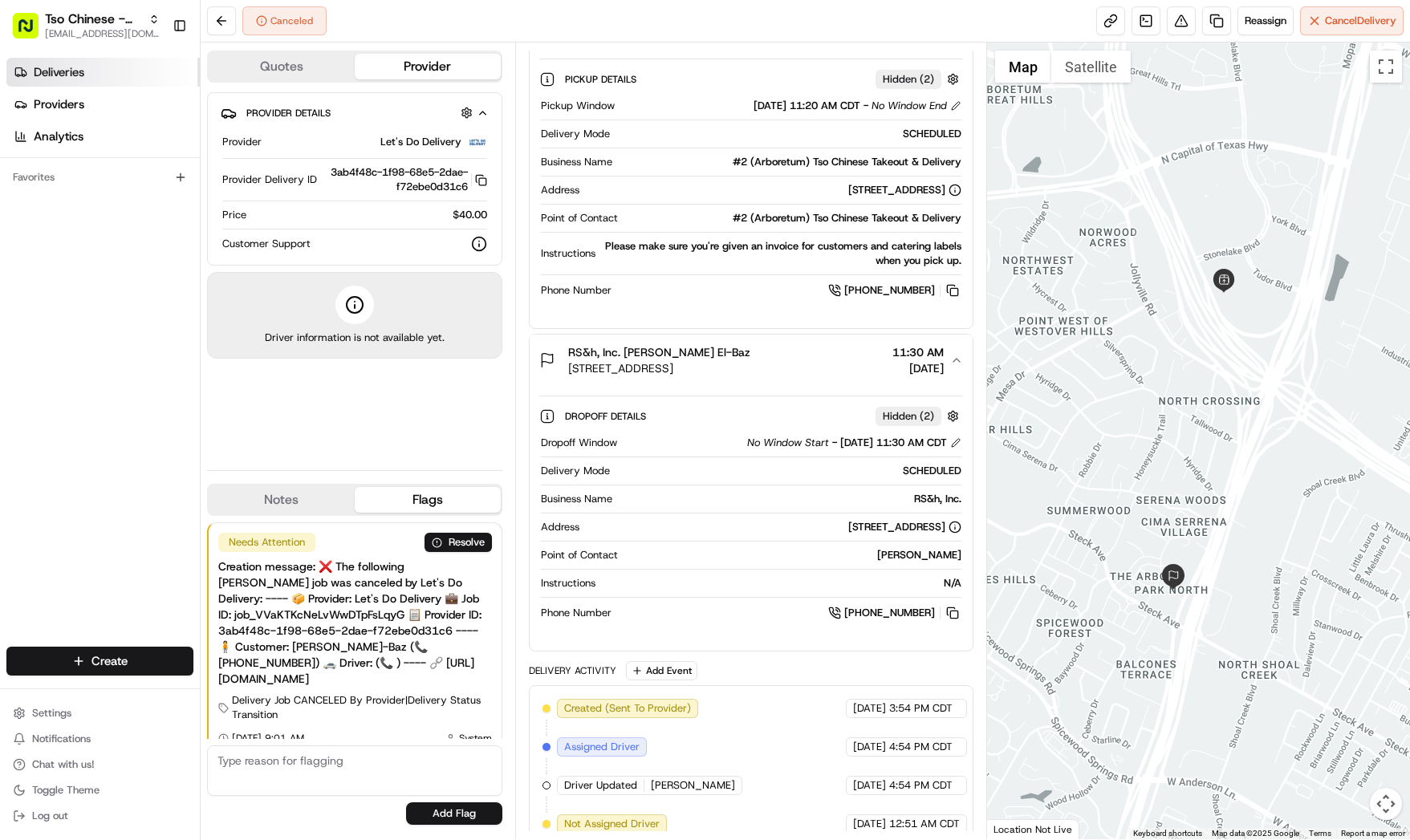 click on "Deliveries" at bounding box center (59, 72) 